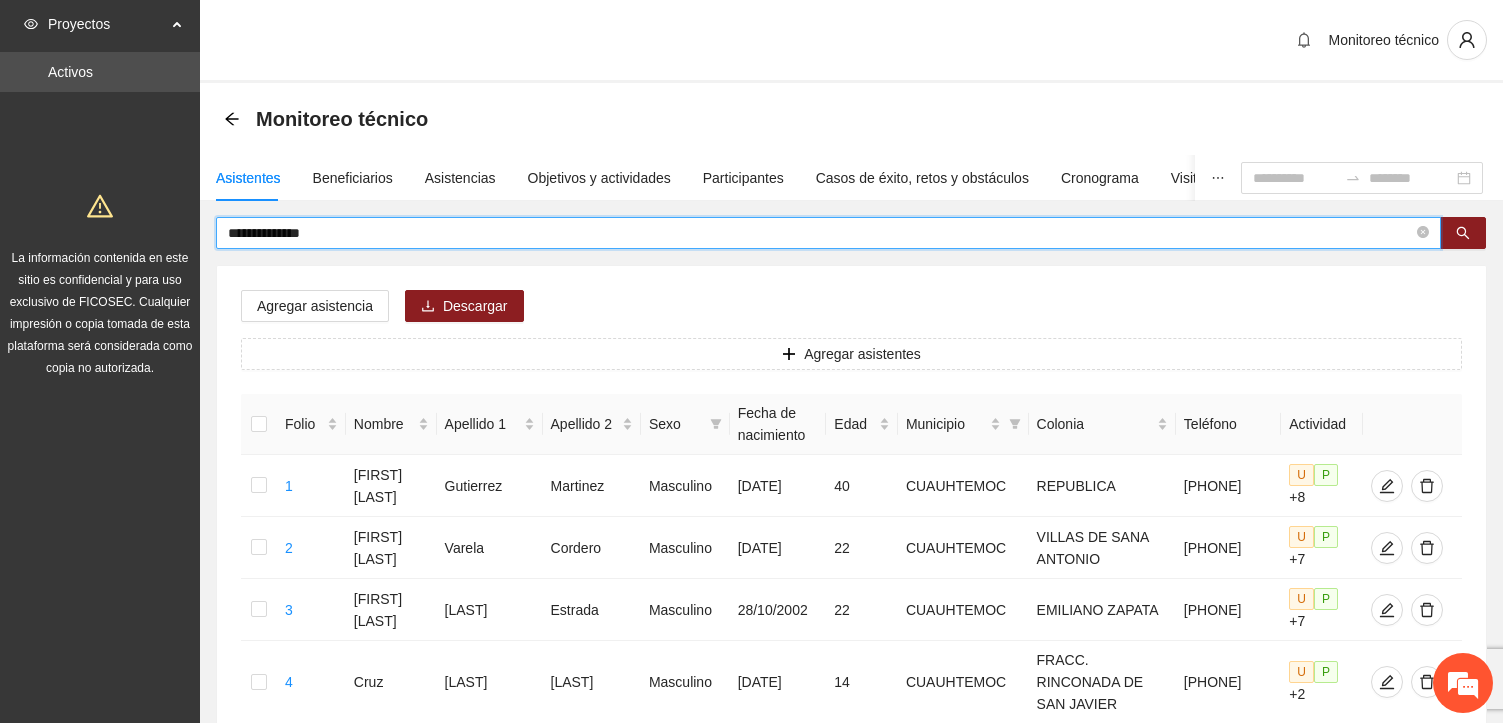 scroll, scrollTop: 0, scrollLeft: 0, axis: both 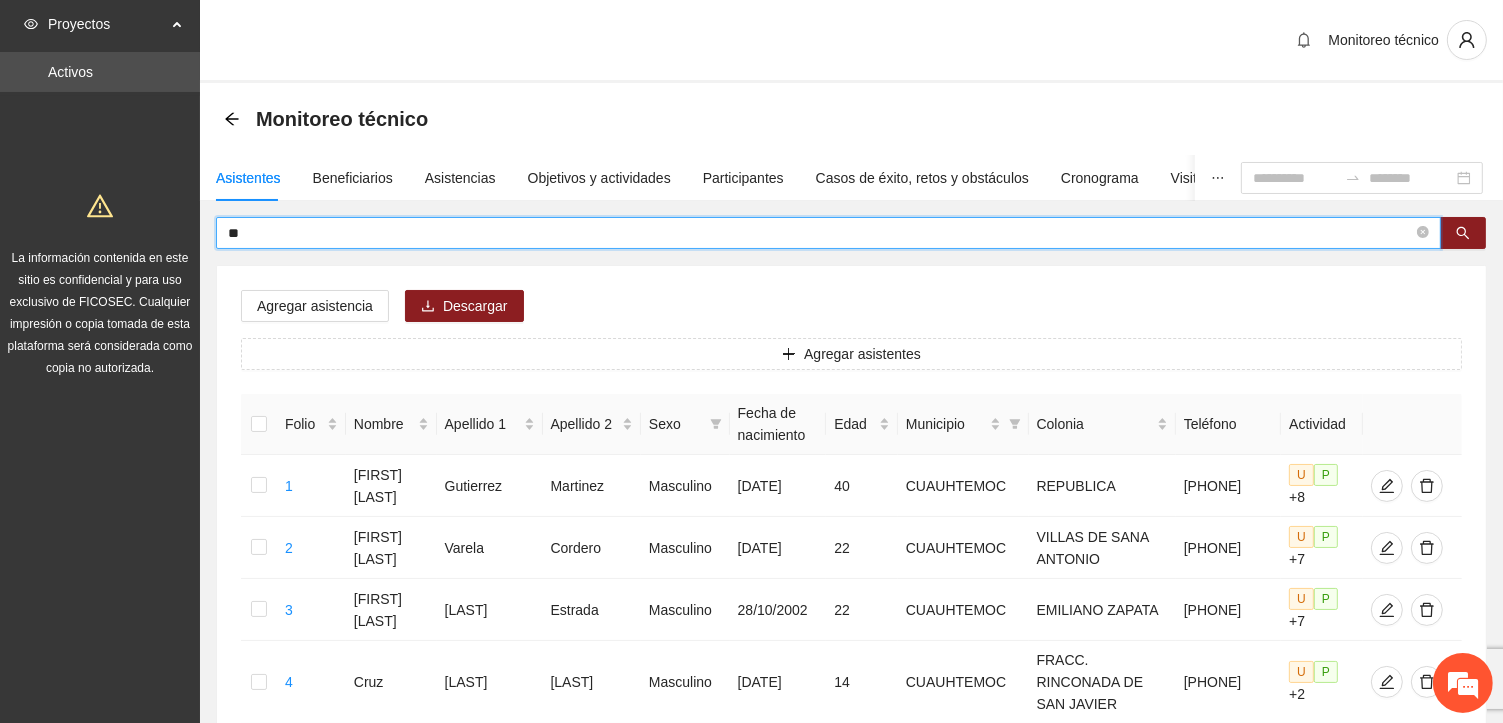 type on "*" 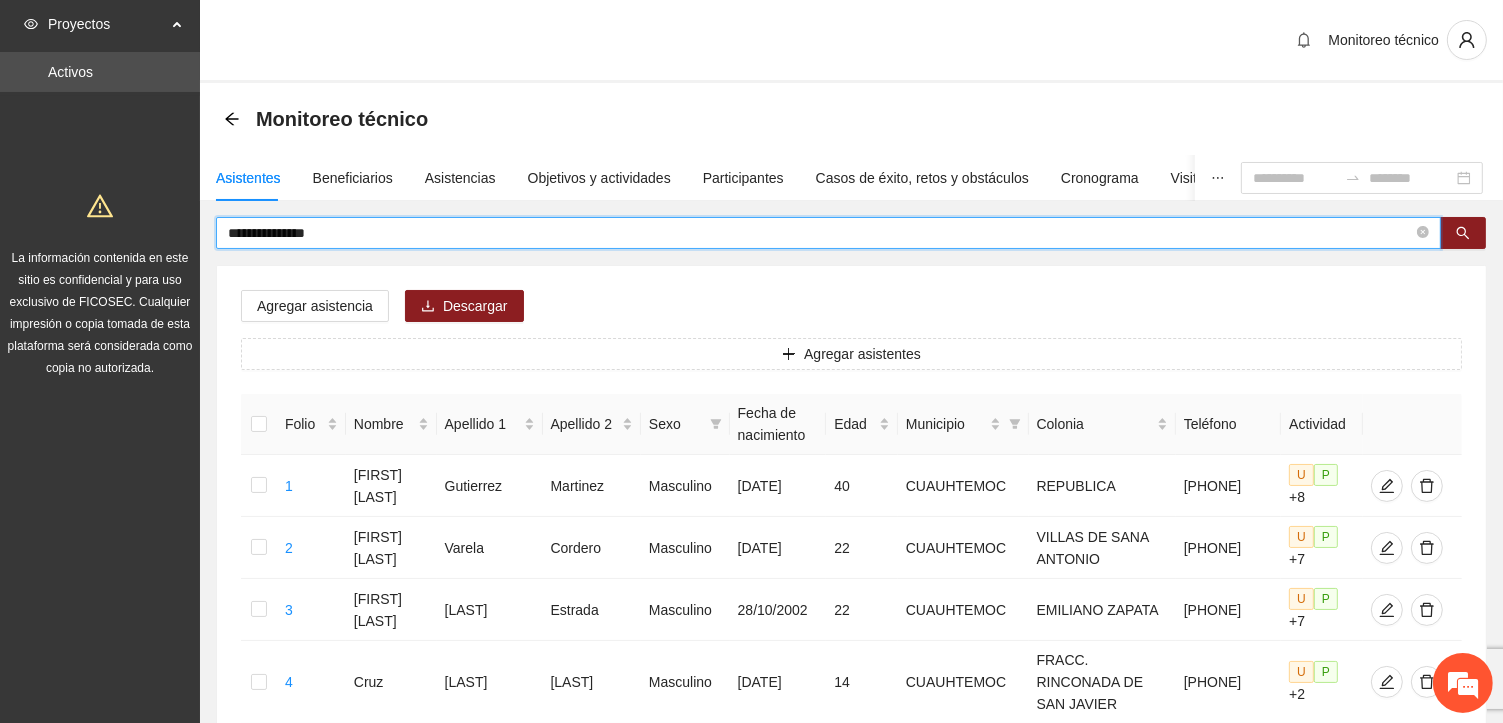 type on "**********" 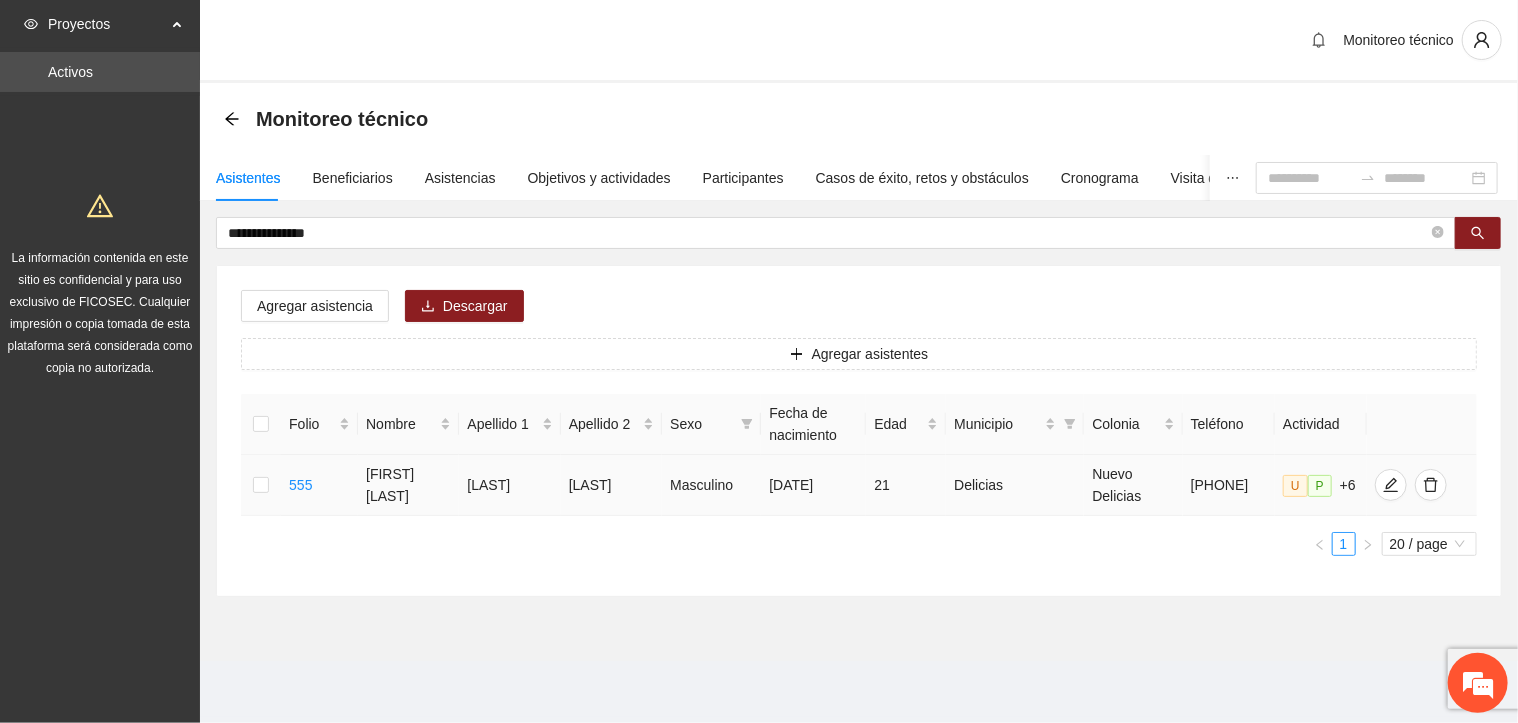 click at bounding box center [261, 485] 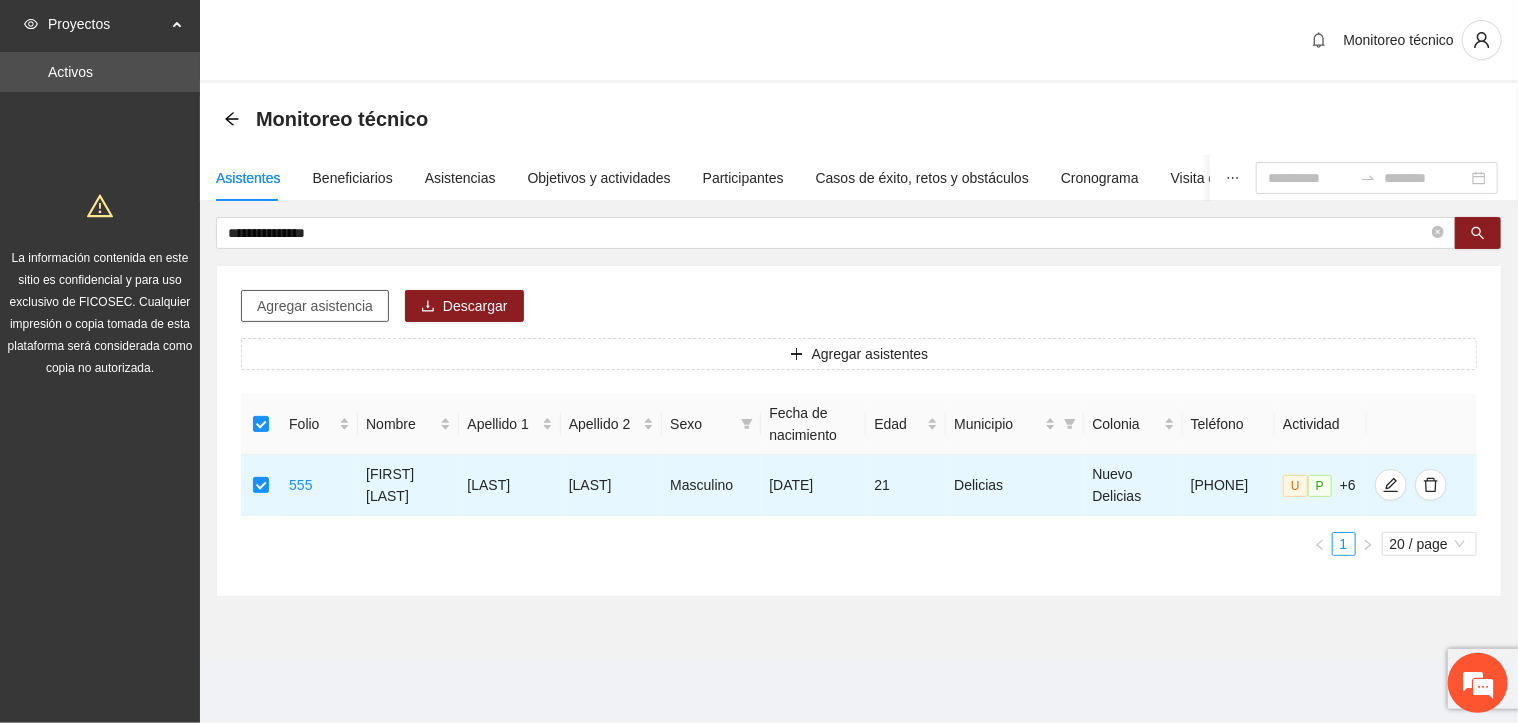 click on "Agregar asistencia" at bounding box center [315, 306] 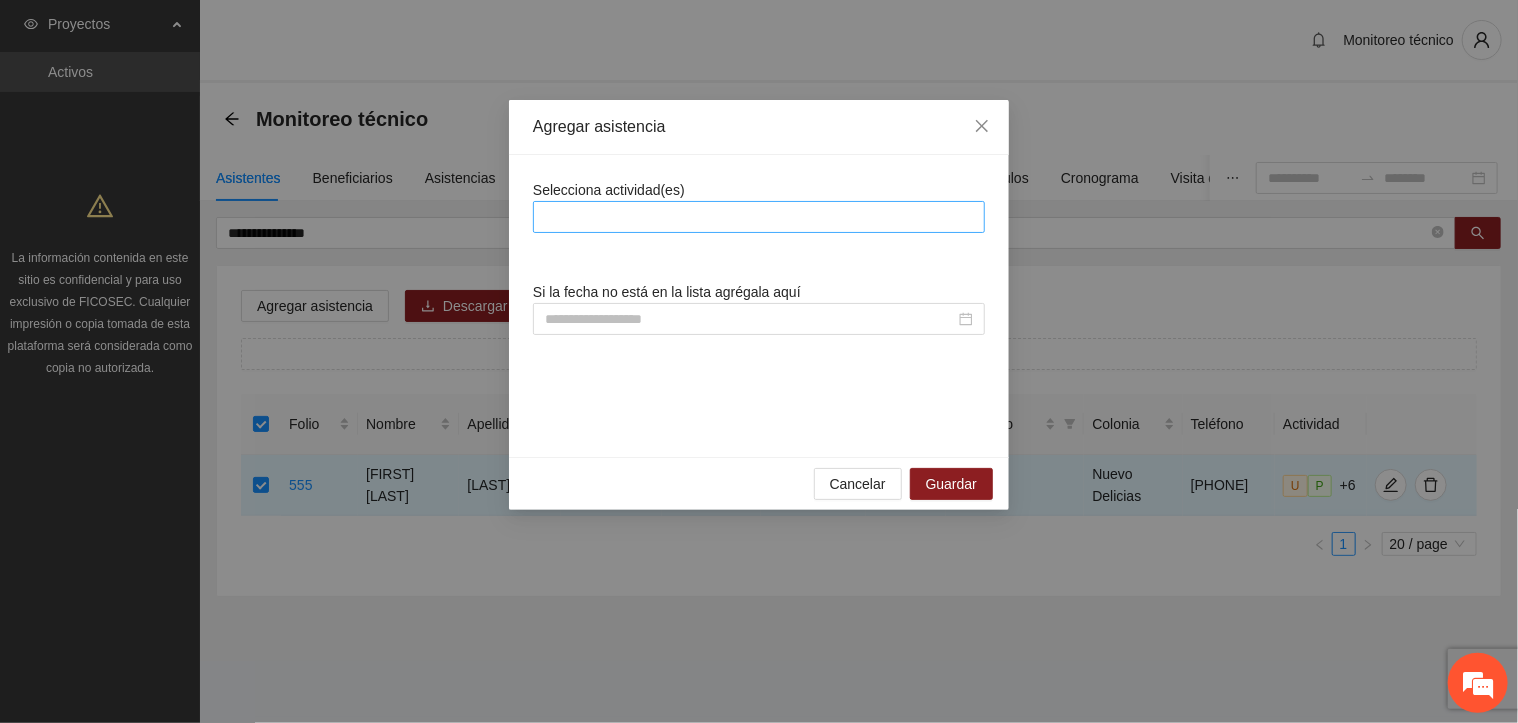 click at bounding box center (759, 217) 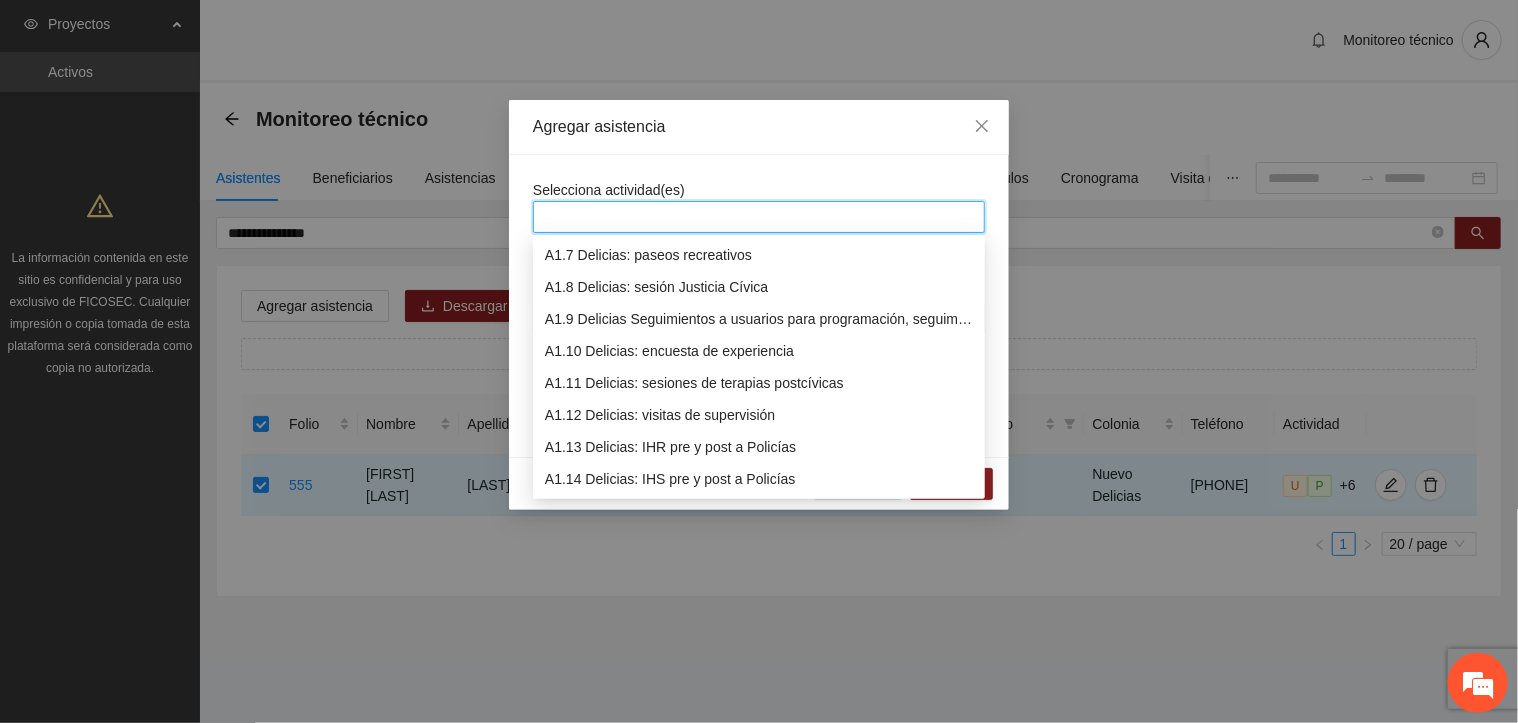 scroll, scrollTop: 224, scrollLeft: 0, axis: vertical 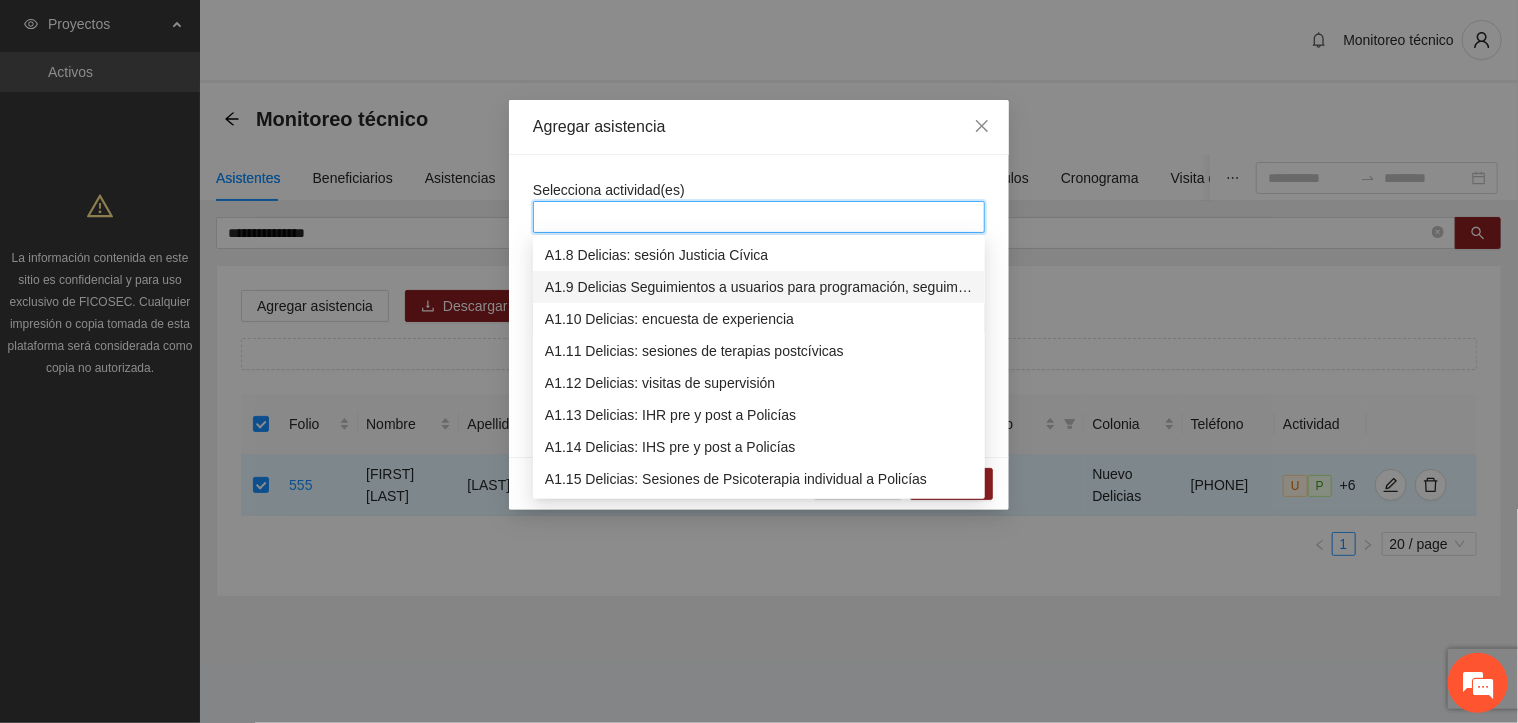 click on "A1.9 Delicias Seguimientos a usuarios para programación, seguimiento y canalización." at bounding box center [759, 287] 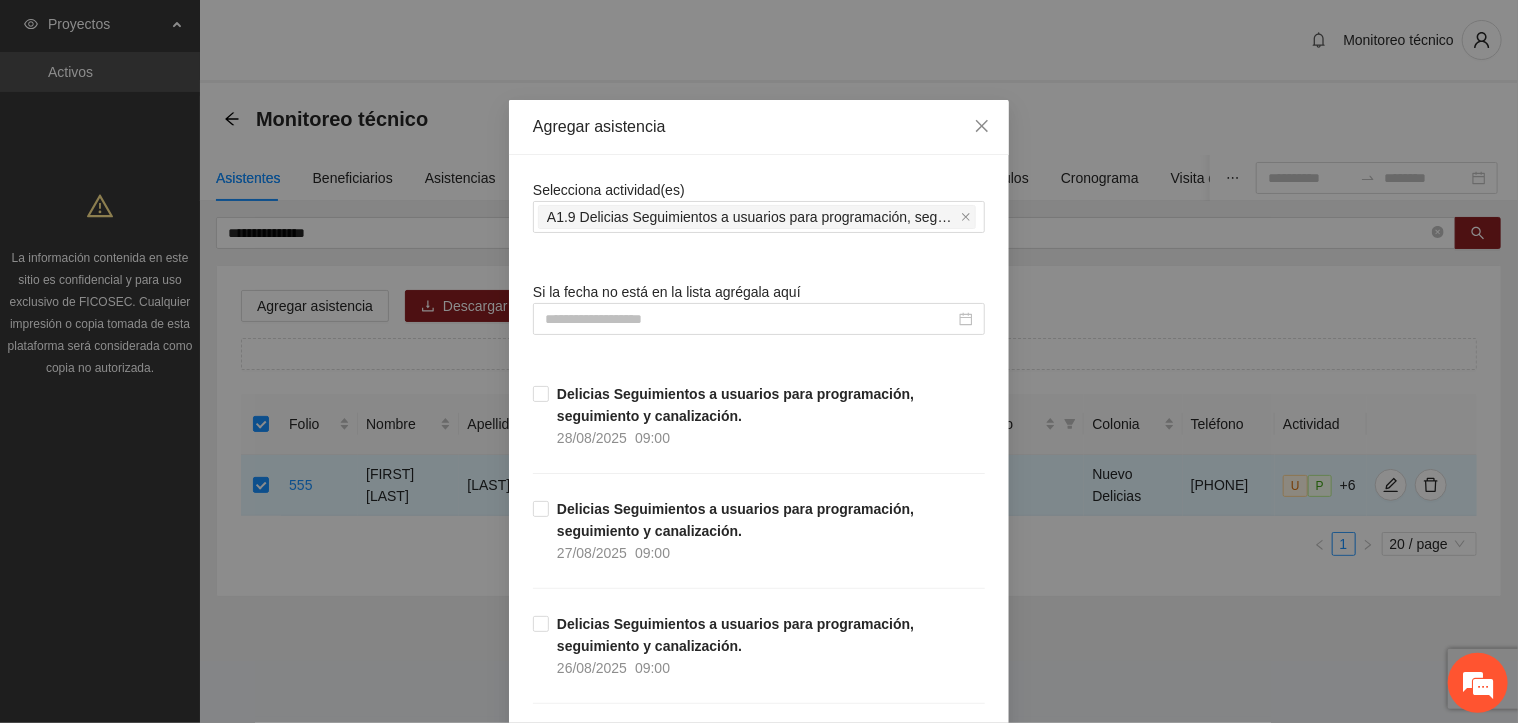 click on "Selecciona actividad(es) A1.9 Delicias Seguimientos a usuarios para programación, seguimiento y canalización.   Si la fecha no está en la lista agrégala aquí Delicias Seguimientos a usuarios para programación, seguimiento y canalización. [DATE] [TIME] Delicias Seguimientos a usuarios para programación, seguimiento y canalización. [DATE] [TIME] Delicias Seguimientos a usuarios para programación, seguimiento y canalización. [DATE] [TIME] Delicias Seguimientos a usuarios para programación, seguimiento y canalización. [DATE] [TIME] Delicias Seguimientos a usuarios para programación, seguimiento y canalización. [DATE] [TIME] Delicias Seguimientos a usuarios para programación, seguimiento y canalización. [DATE] [TIME] Delicias Seguimientos a usuarios para programación, seguimiento y canalización. [DATE] [TIME] Delicias Seguimientos a usuarios para programación, seguimiento y canalización. [DATE] [TIME] [DATE] [TIME] [DATE] [TIME] [DATE] [TIME] [DATE] [TIME]" at bounding box center [759, 9103] 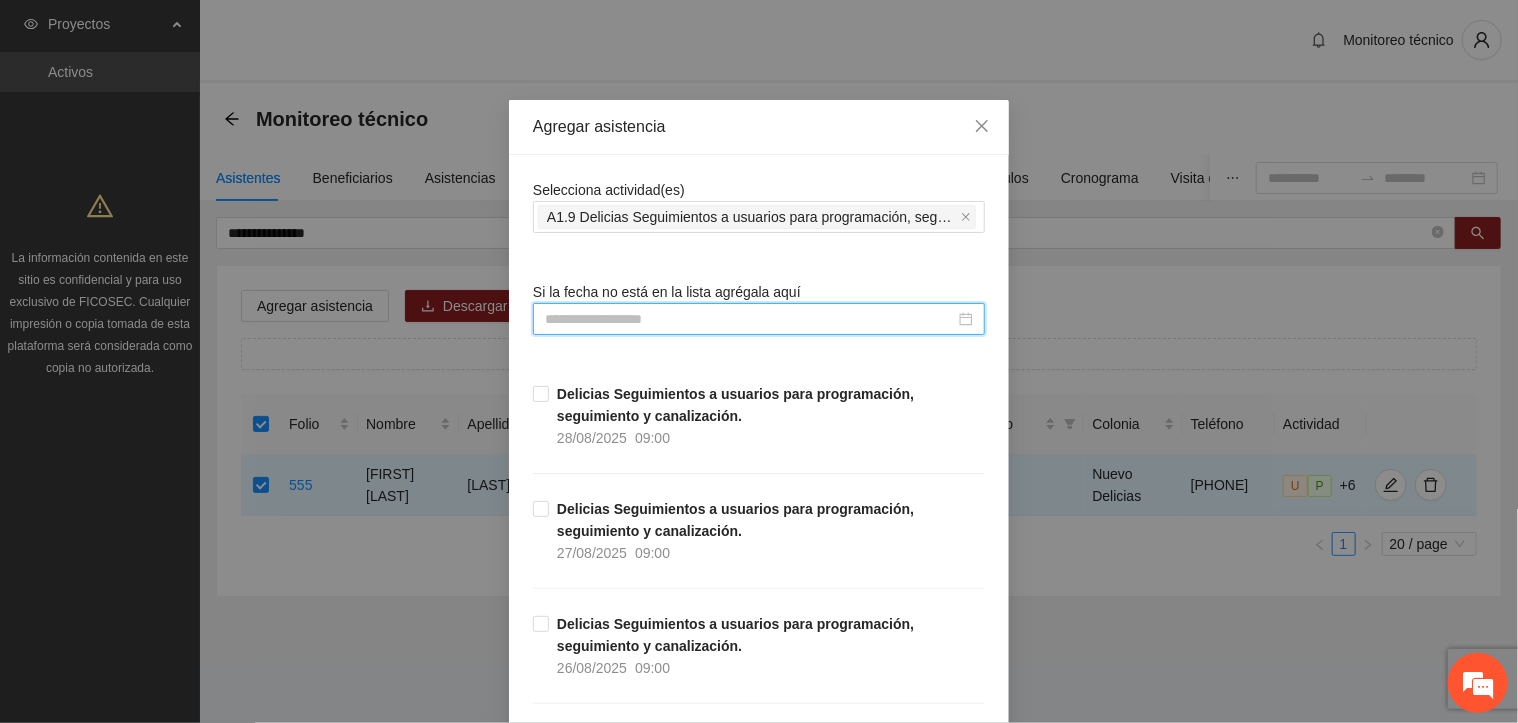 click at bounding box center (750, 319) 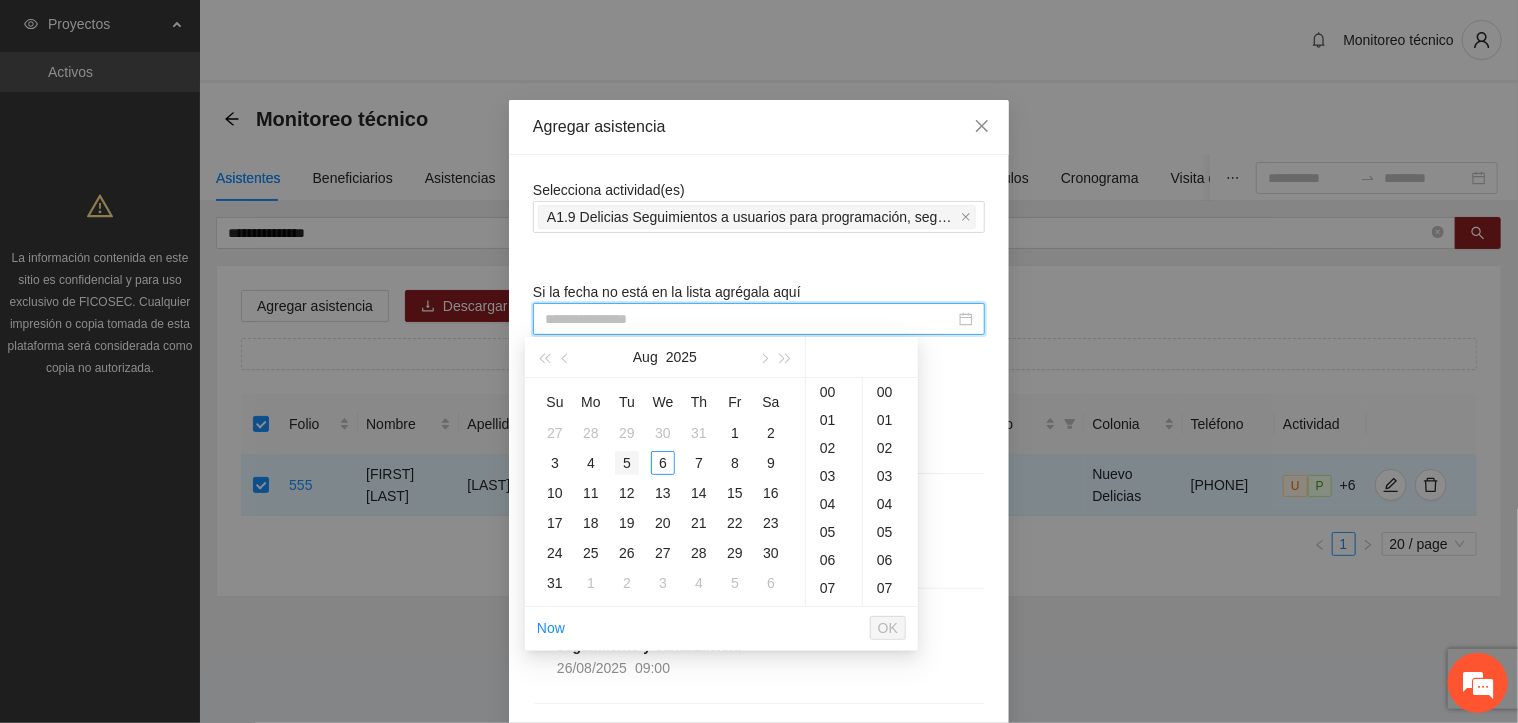 click on "5" at bounding box center (627, 463) 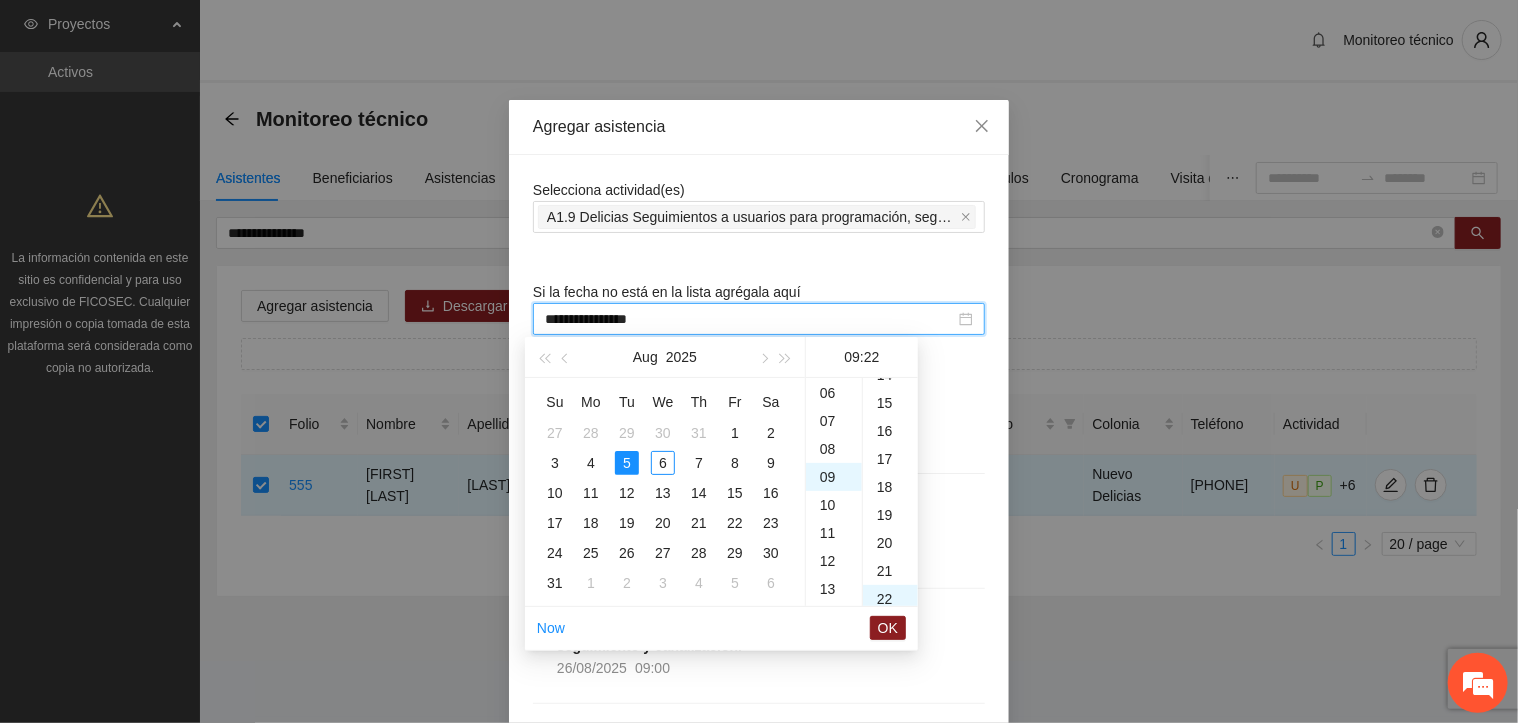 scroll, scrollTop: 252, scrollLeft: 0, axis: vertical 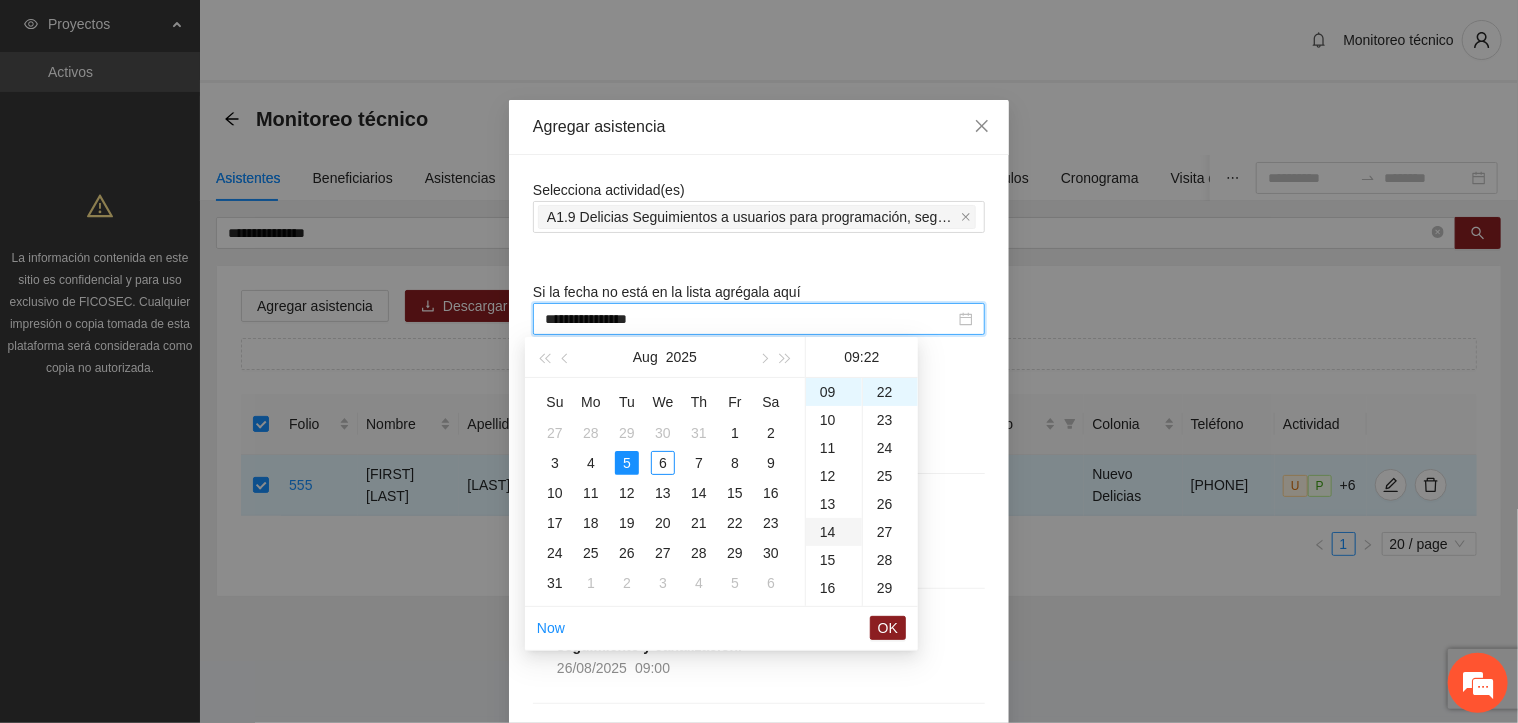 click on "14" at bounding box center (834, 532) 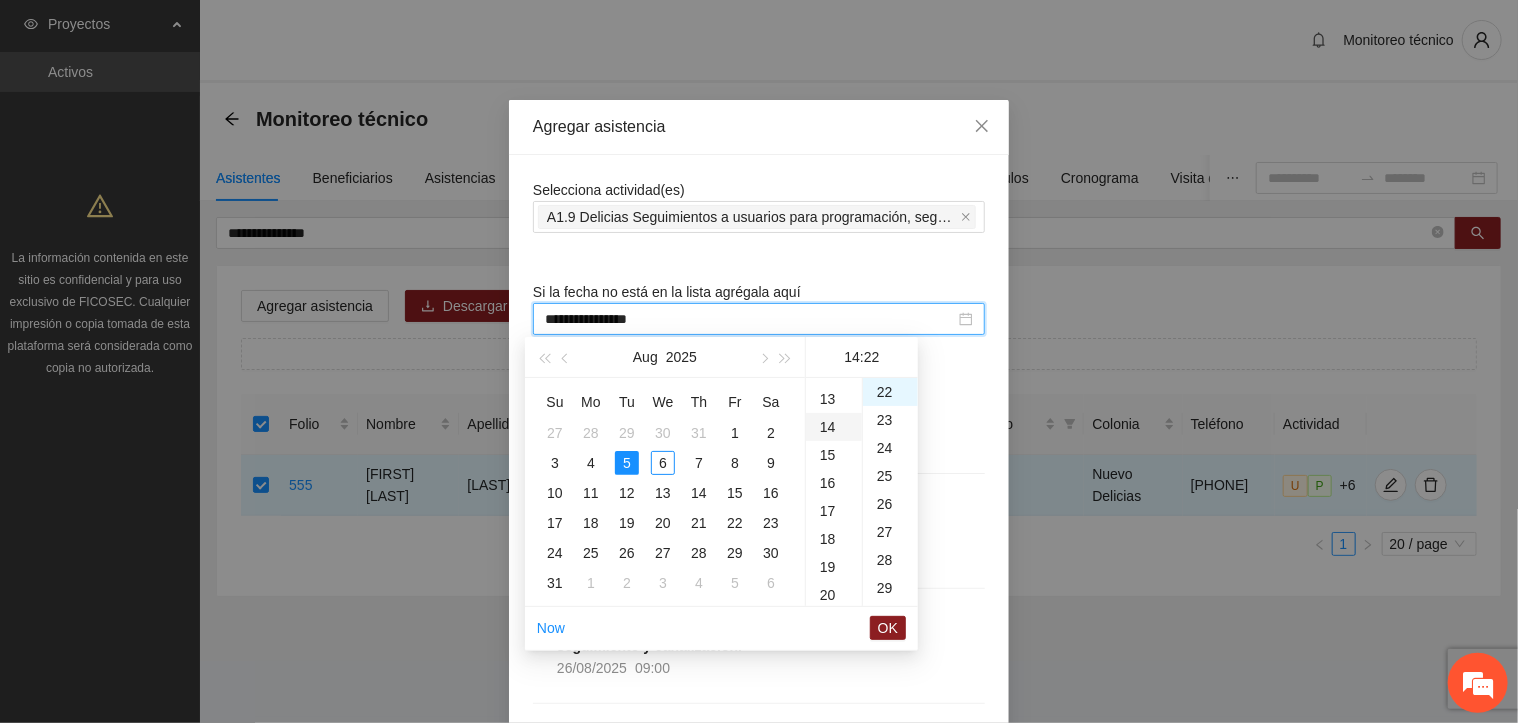 scroll, scrollTop: 392, scrollLeft: 0, axis: vertical 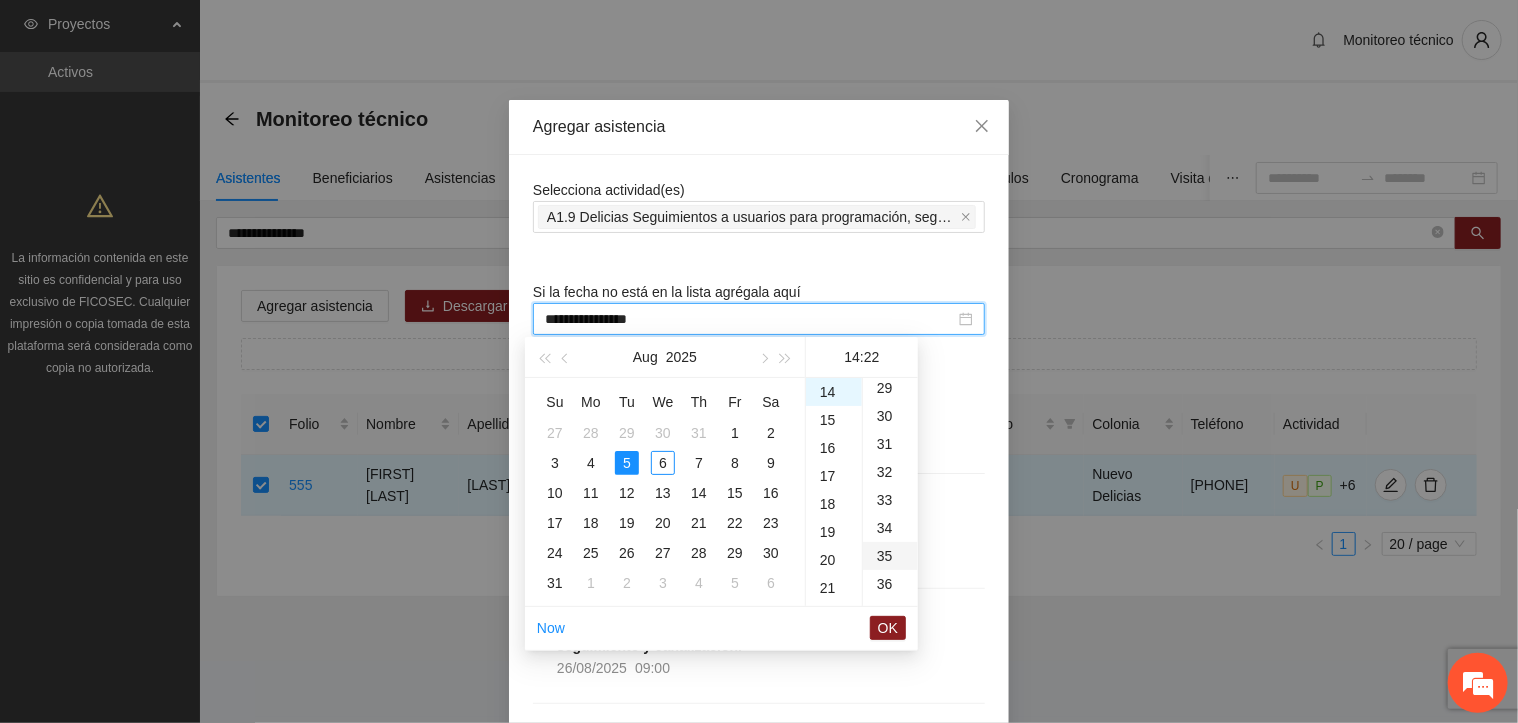 click on "35" at bounding box center (890, 556) 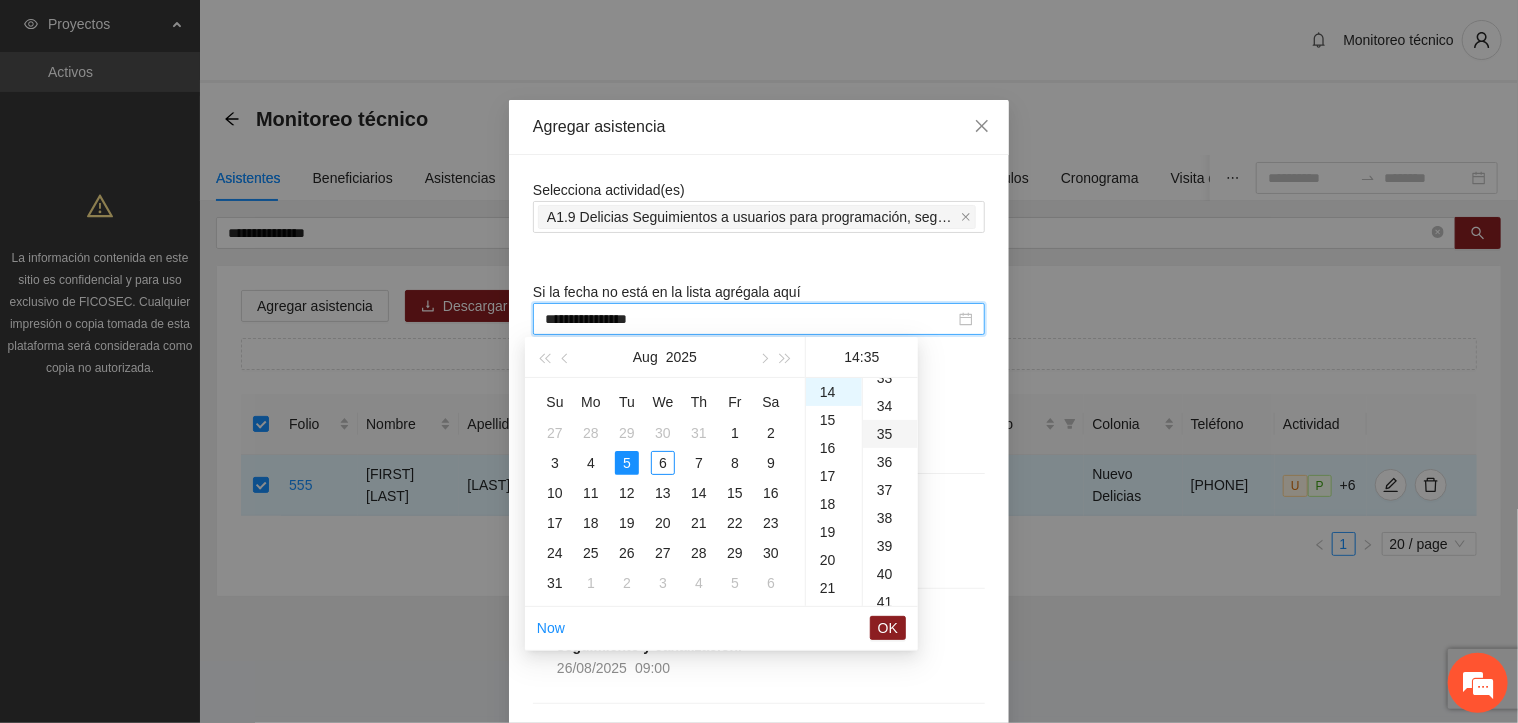 scroll, scrollTop: 980, scrollLeft: 0, axis: vertical 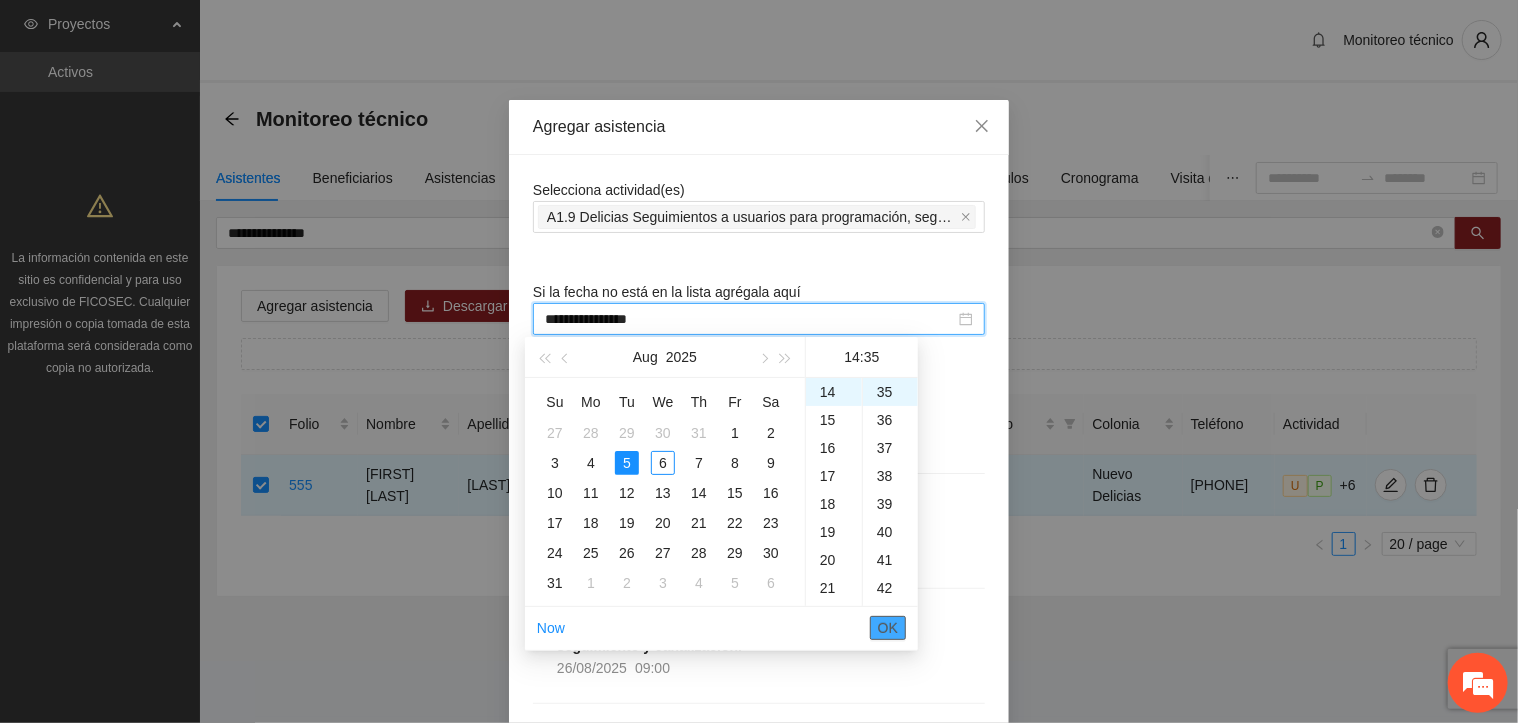 click on "OK" at bounding box center (888, 628) 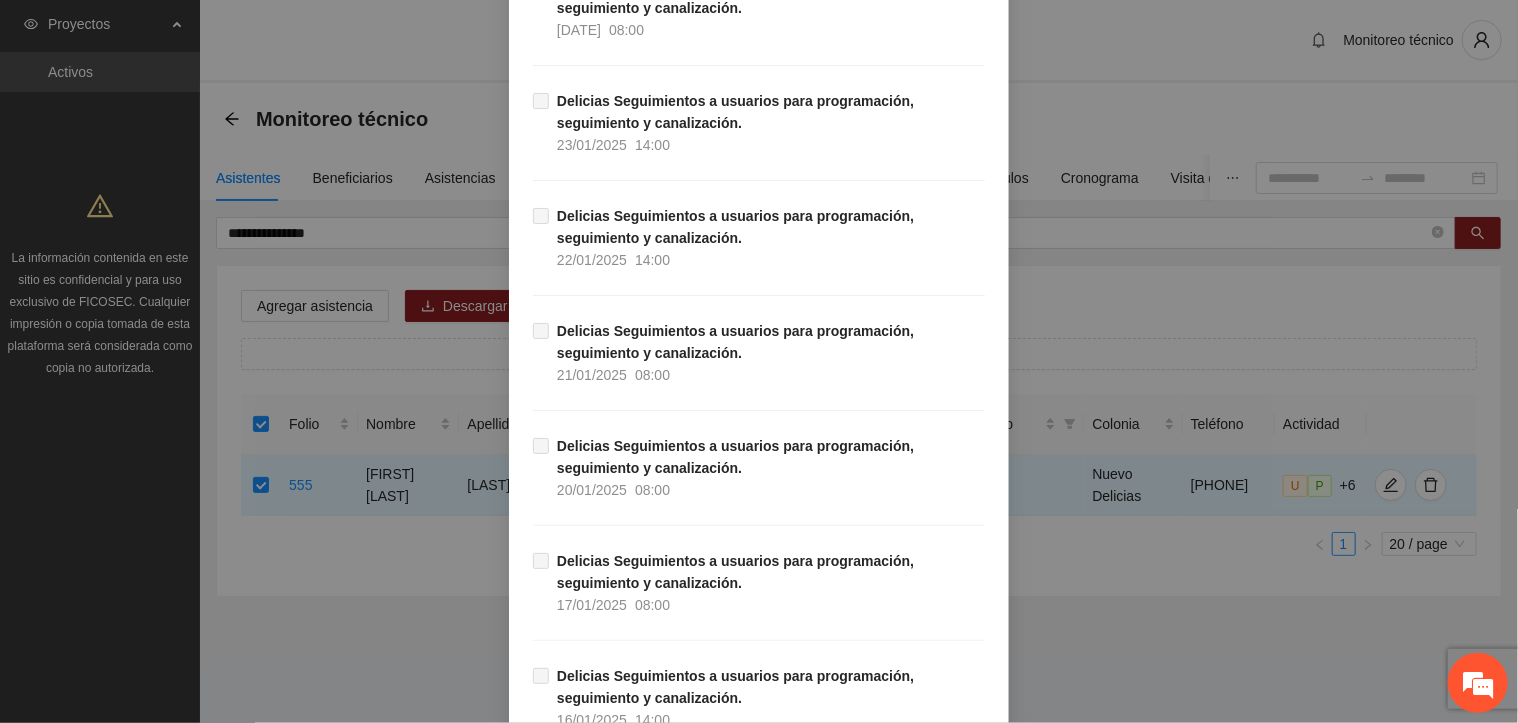 scroll, scrollTop: 17372, scrollLeft: 0, axis: vertical 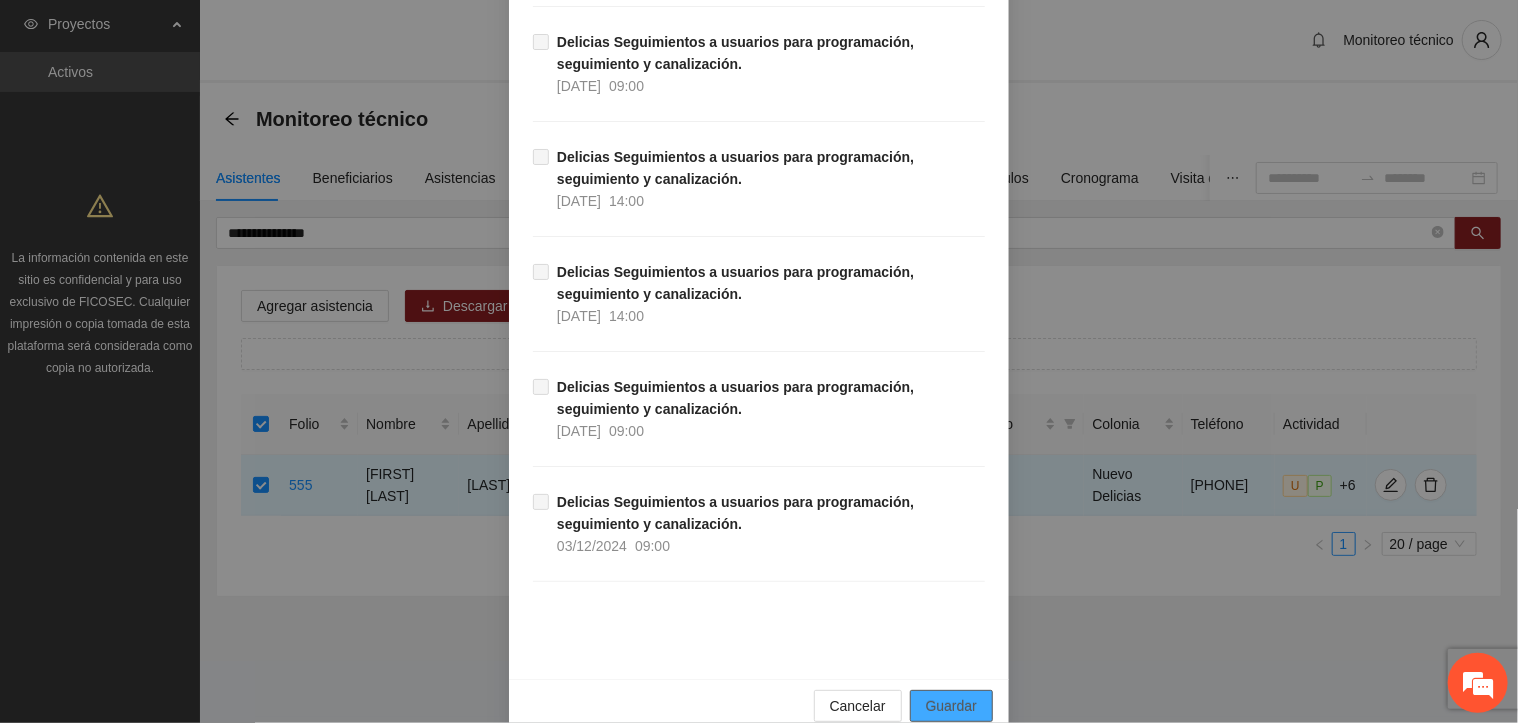 click on "Guardar" at bounding box center (951, 706) 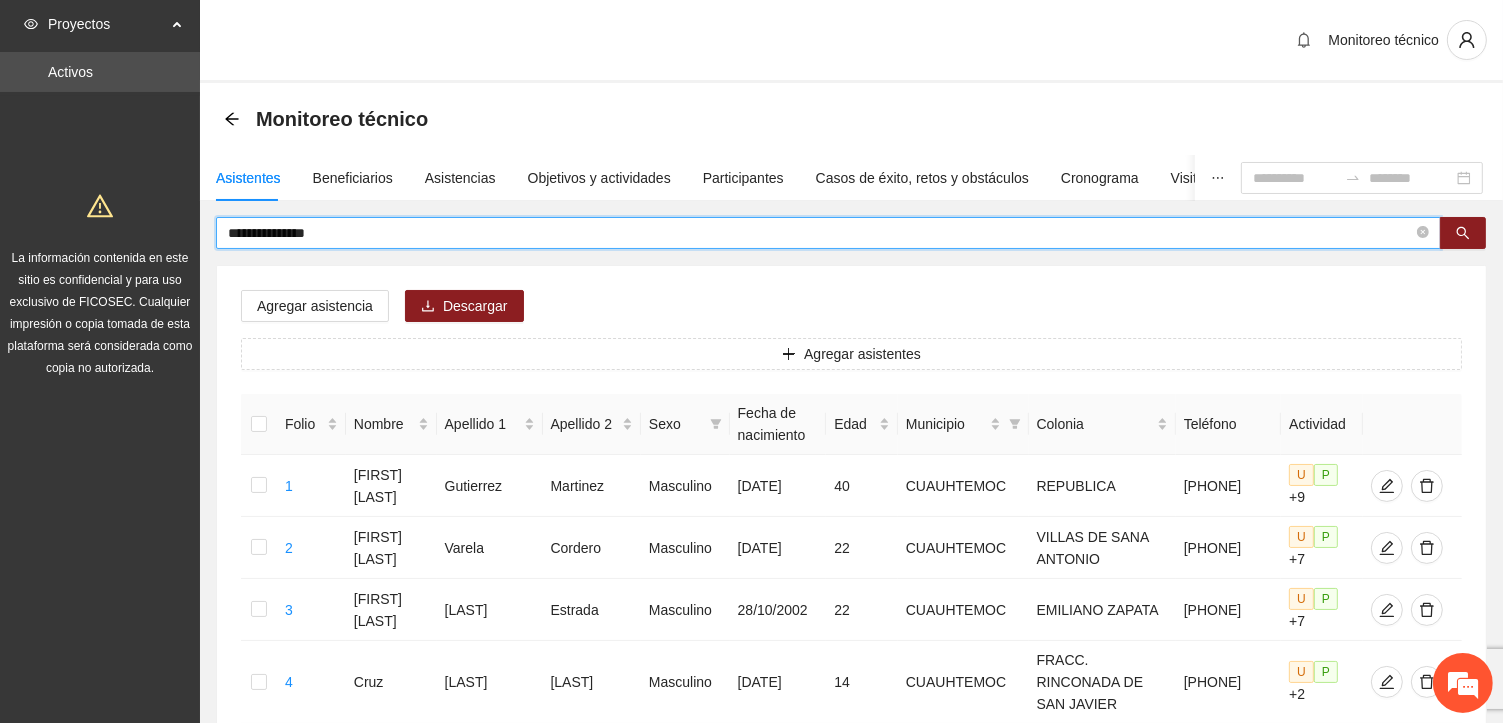 click on "**********" at bounding box center [820, 233] 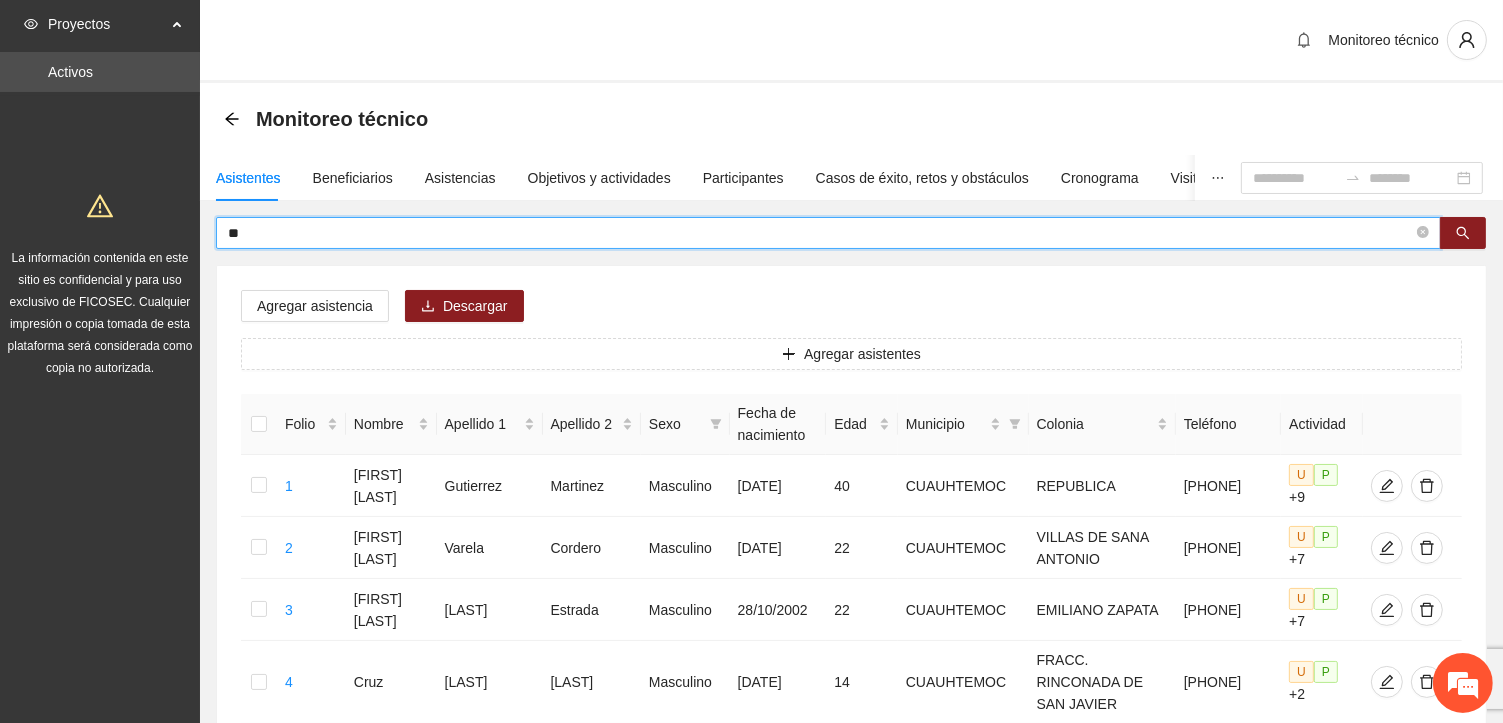 type on "*" 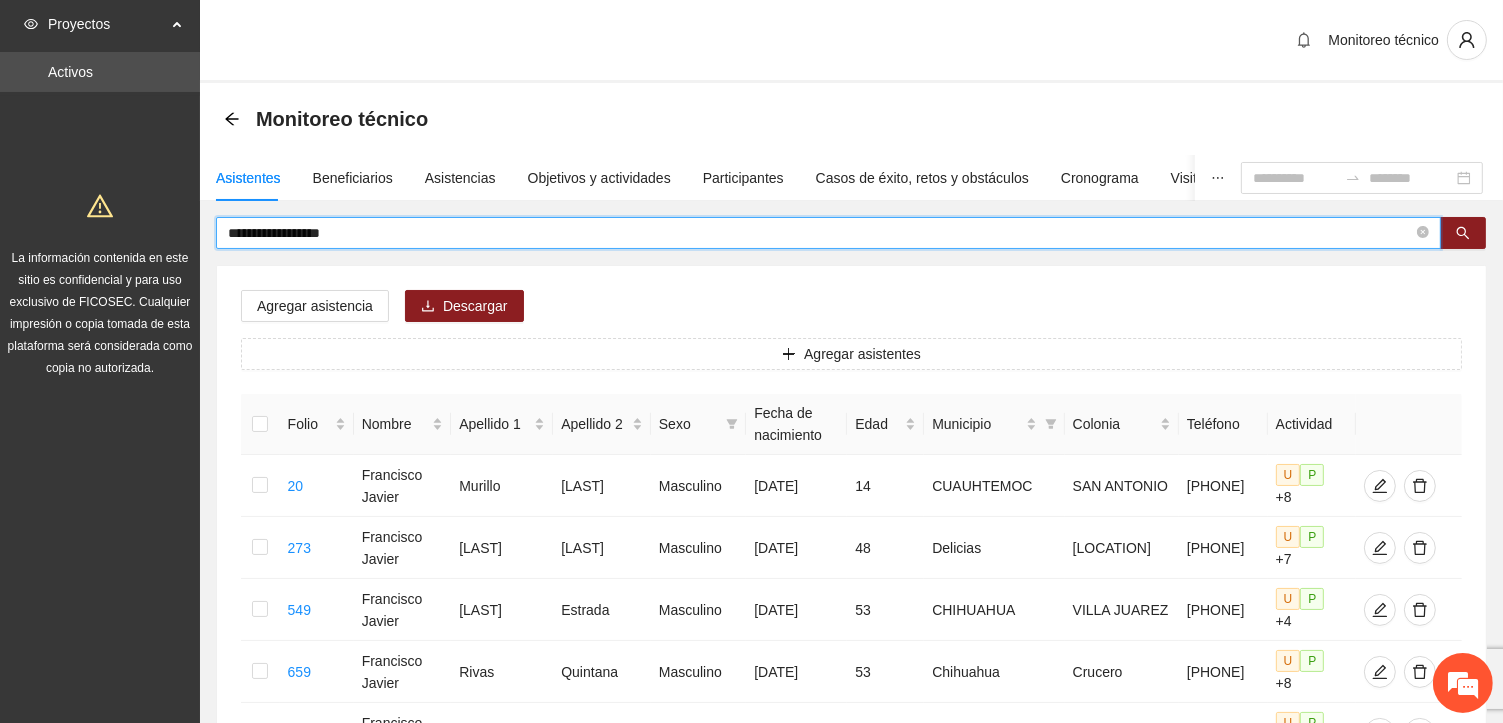 type on "**********" 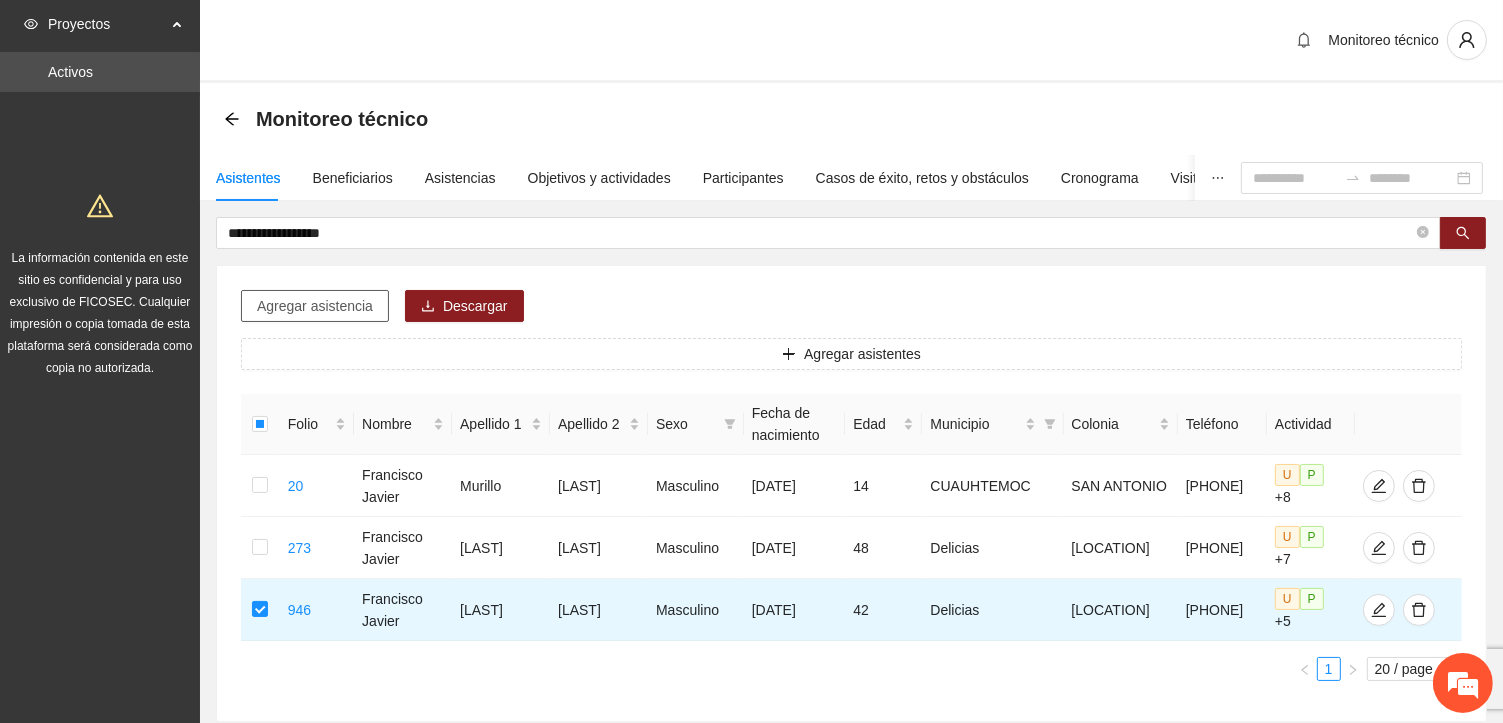 click on "Agregar asistencia" at bounding box center [315, 306] 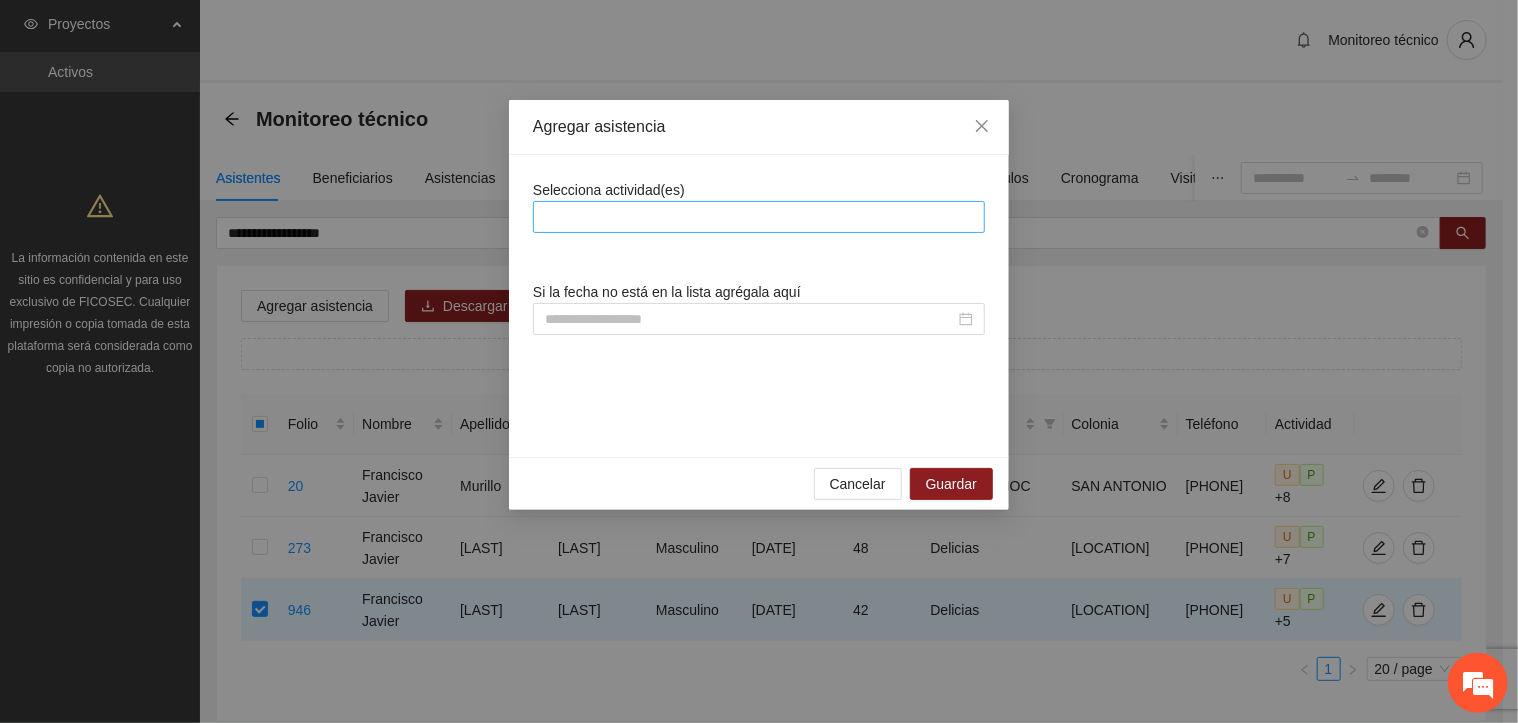 click at bounding box center (759, 217) 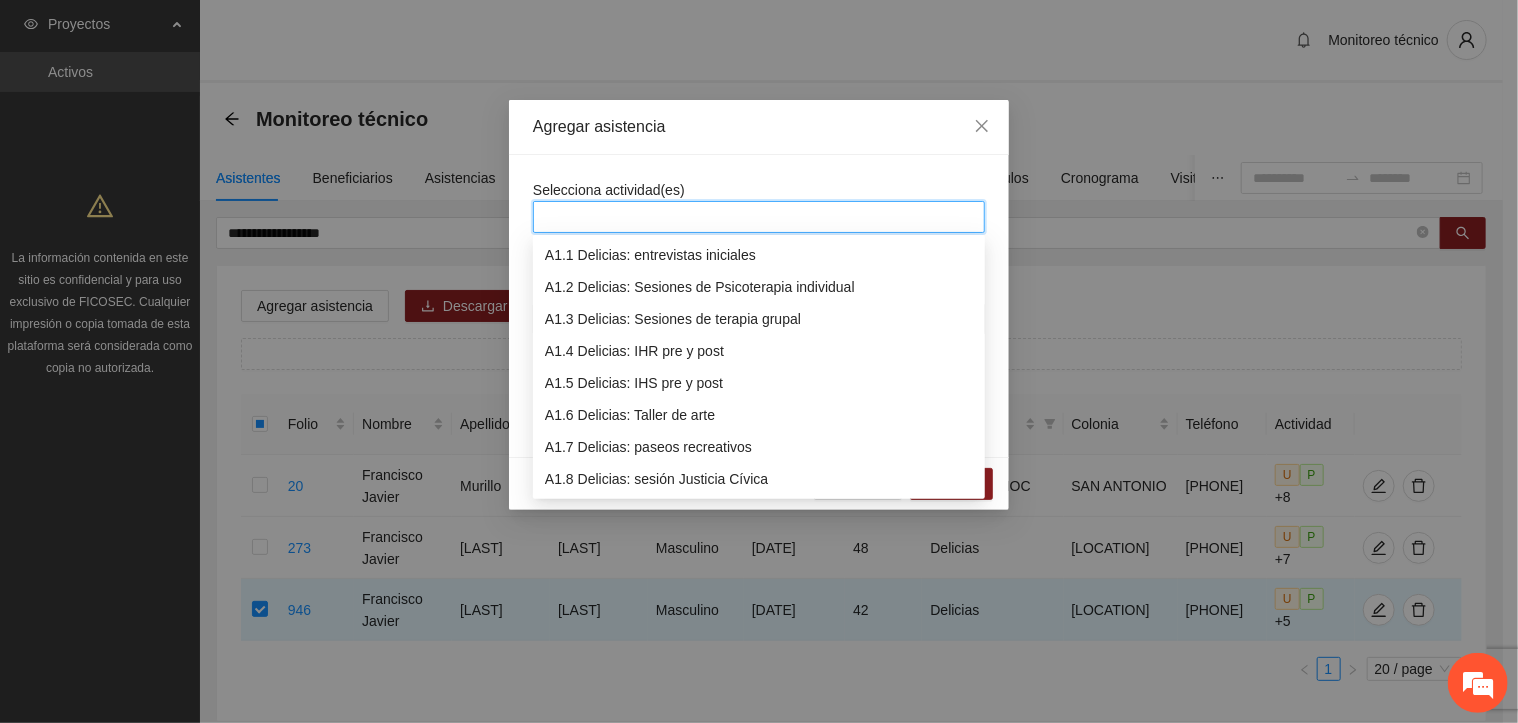 scroll, scrollTop: 32, scrollLeft: 0, axis: vertical 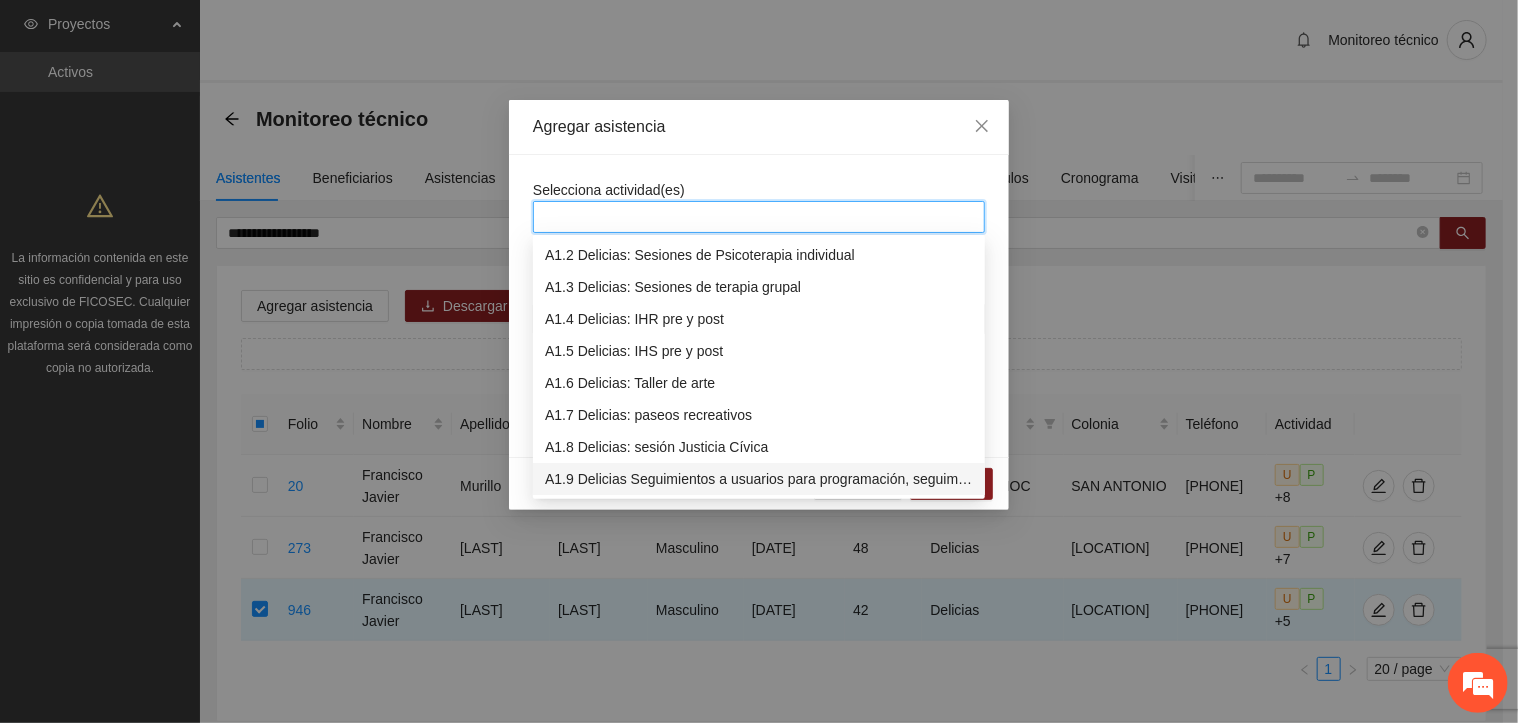 click on "A1.9 Delicias Seguimientos a usuarios para programación, seguimiento y canalización." at bounding box center (759, 479) 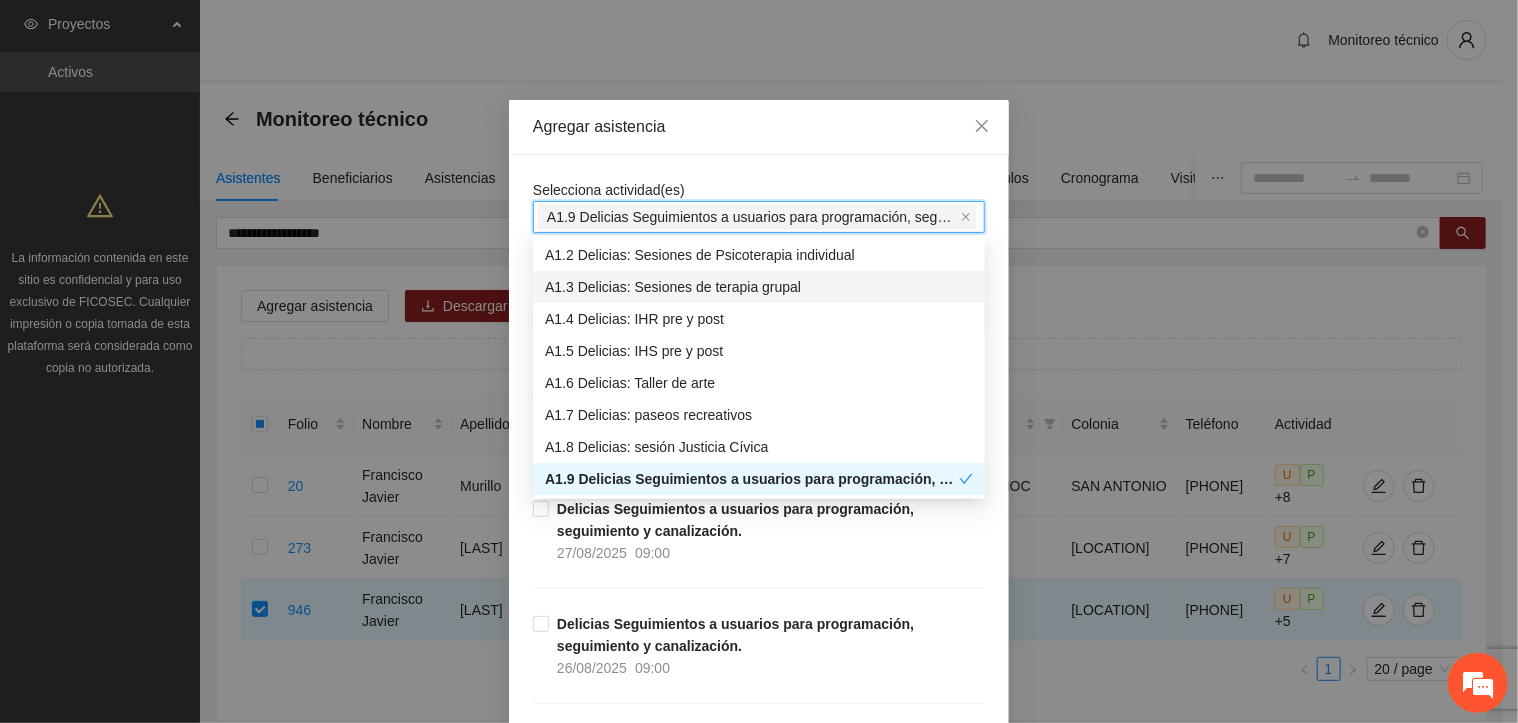 click on "Selecciona actividad(es) A1.9 Delicias Seguimientos a usuarios para programación, seguimiento y canalización. A1.9 Delicias Seguimientos a usuarios para programación, seguimiento y canalización.   Si la fecha no está en la lista agrégala aquí Delicias Seguimientos a usuarios para programación, seguimiento y canalización. [DATE] [TIME] Delicias Seguimientos a usuarios para programación, seguimiento y canalización. [DATE] [TIME] Delicias Seguimientos a usuarios para programación, seguimiento y canalización. [DATE] [TIME] Delicias Seguimientos a usuarios para programación, seguimiento y canalización. [DATE] [TIME] Delicias Seguimientos a usuarios para programación, seguimiento y canalización. [DATE] [TIME] Delicias Seguimientos a usuarios para programación, seguimiento y canalización. [DATE] [TIME] Delicias Seguimientos a usuarios para programación, seguimiento y canalización. [DATE] [TIME] Delicias Seguimientos a usuarios para programación, seguimiento y canalización. [DATE] [TIME] [DATE] [TIME] [DATE] [TIME] [DATE] [TIME] [DATE]" at bounding box center [759, 9103] 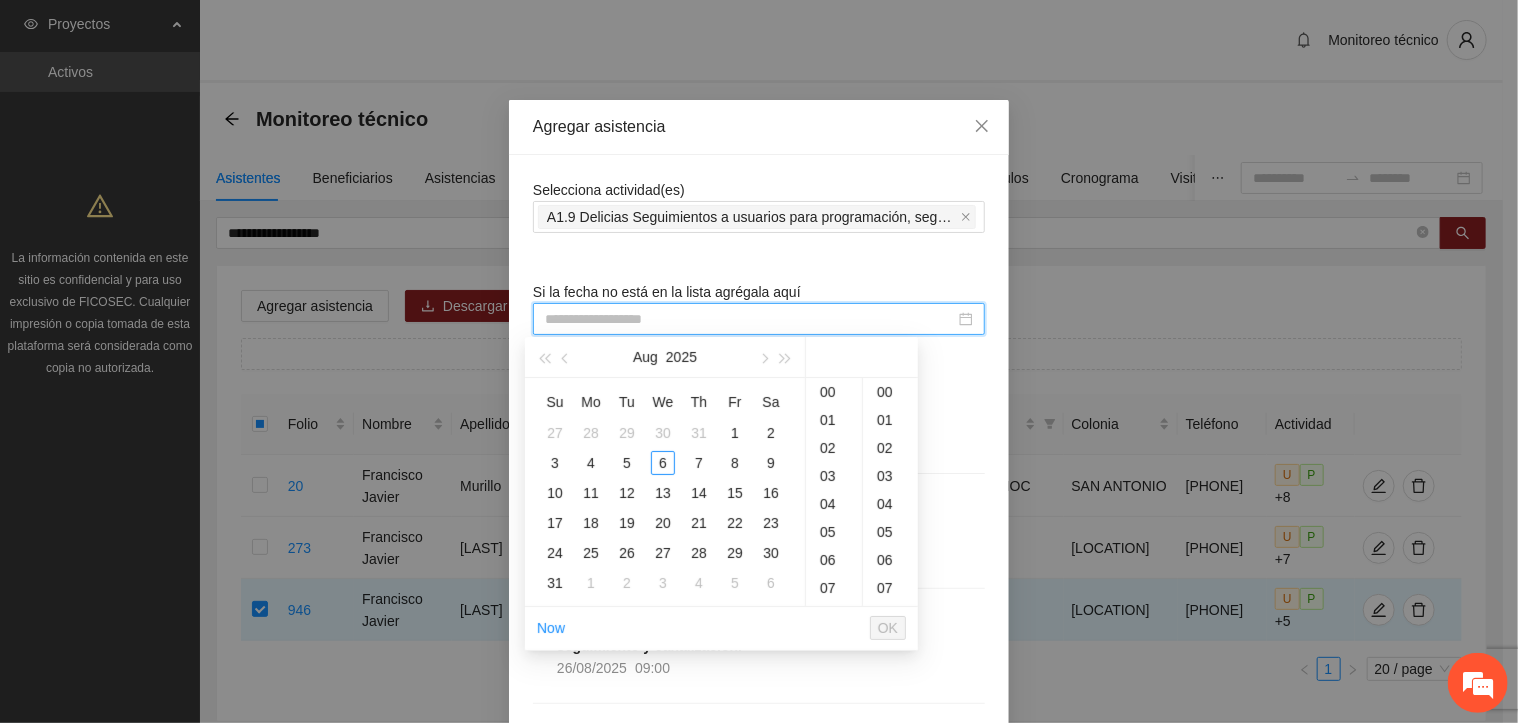 click at bounding box center (750, 319) 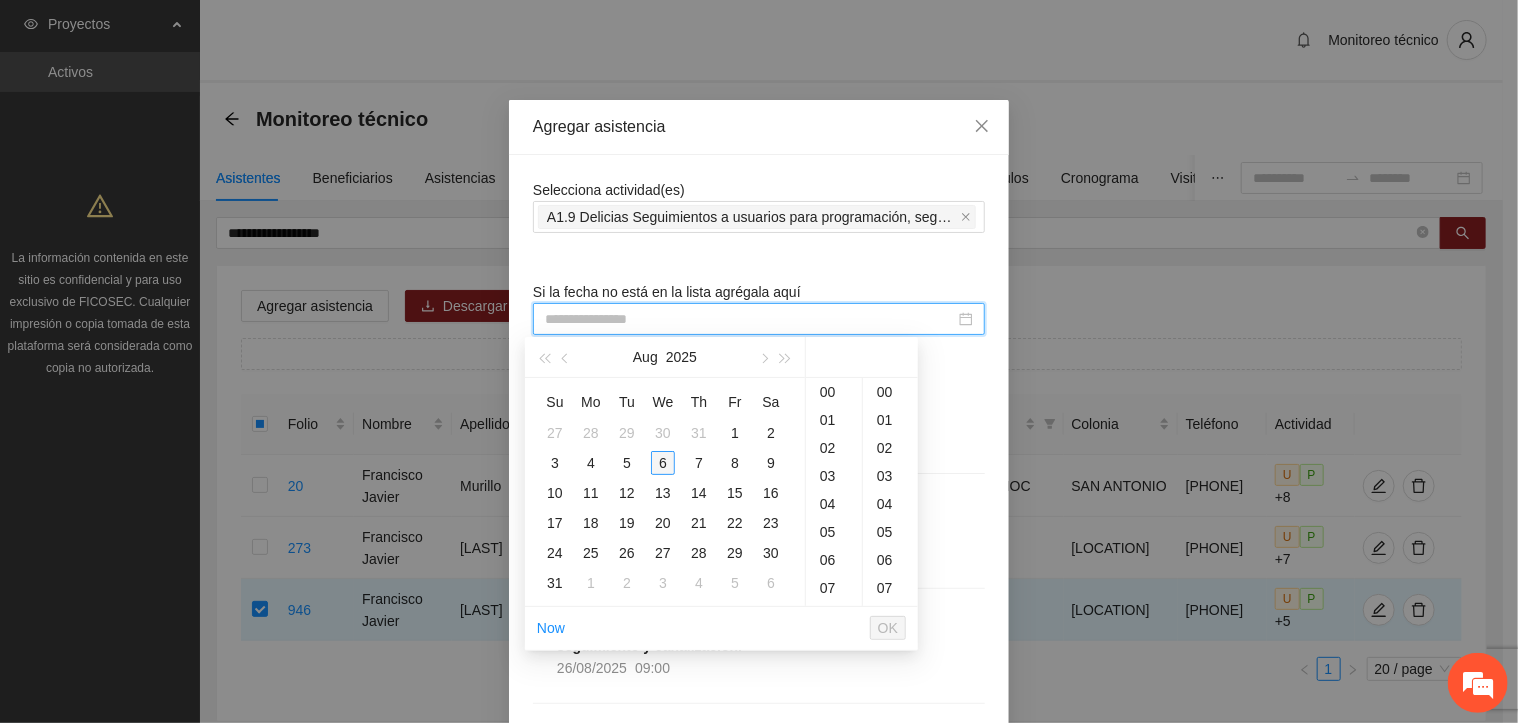 click on "6" at bounding box center (663, 463) 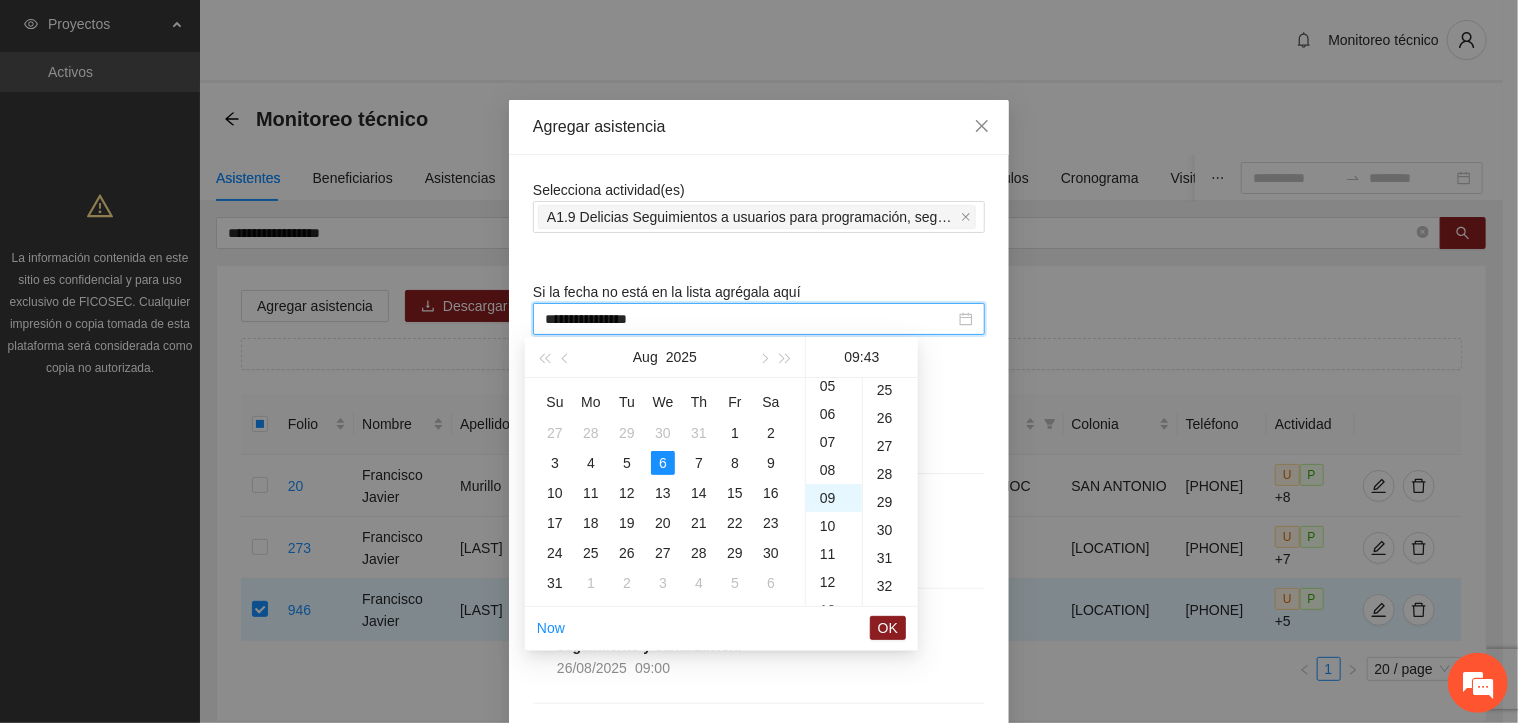 scroll, scrollTop: 252, scrollLeft: 0, axis: vertical 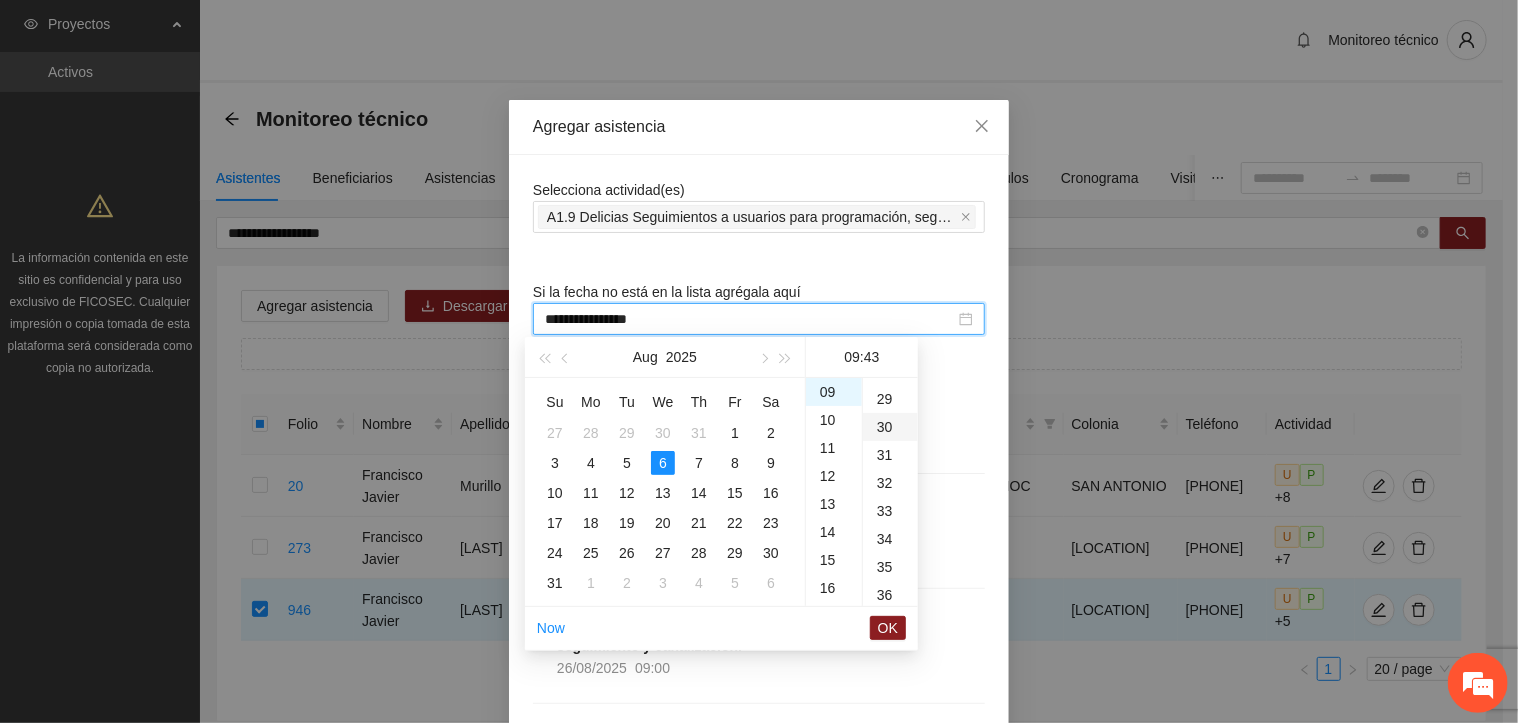 click on "30" at bounding box center [890, 427] 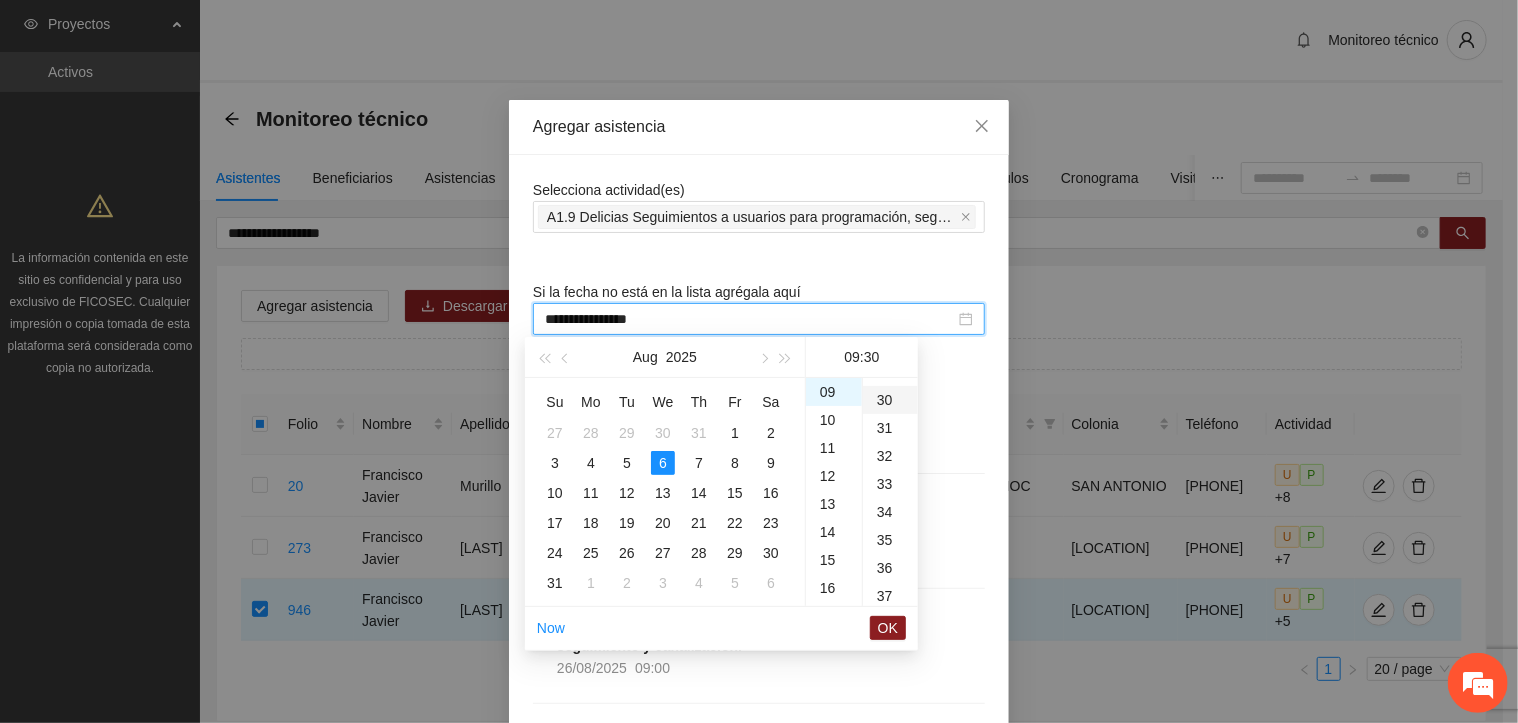 scroll, scrollTop: 840, scrollLeft: 0, axis: vertical 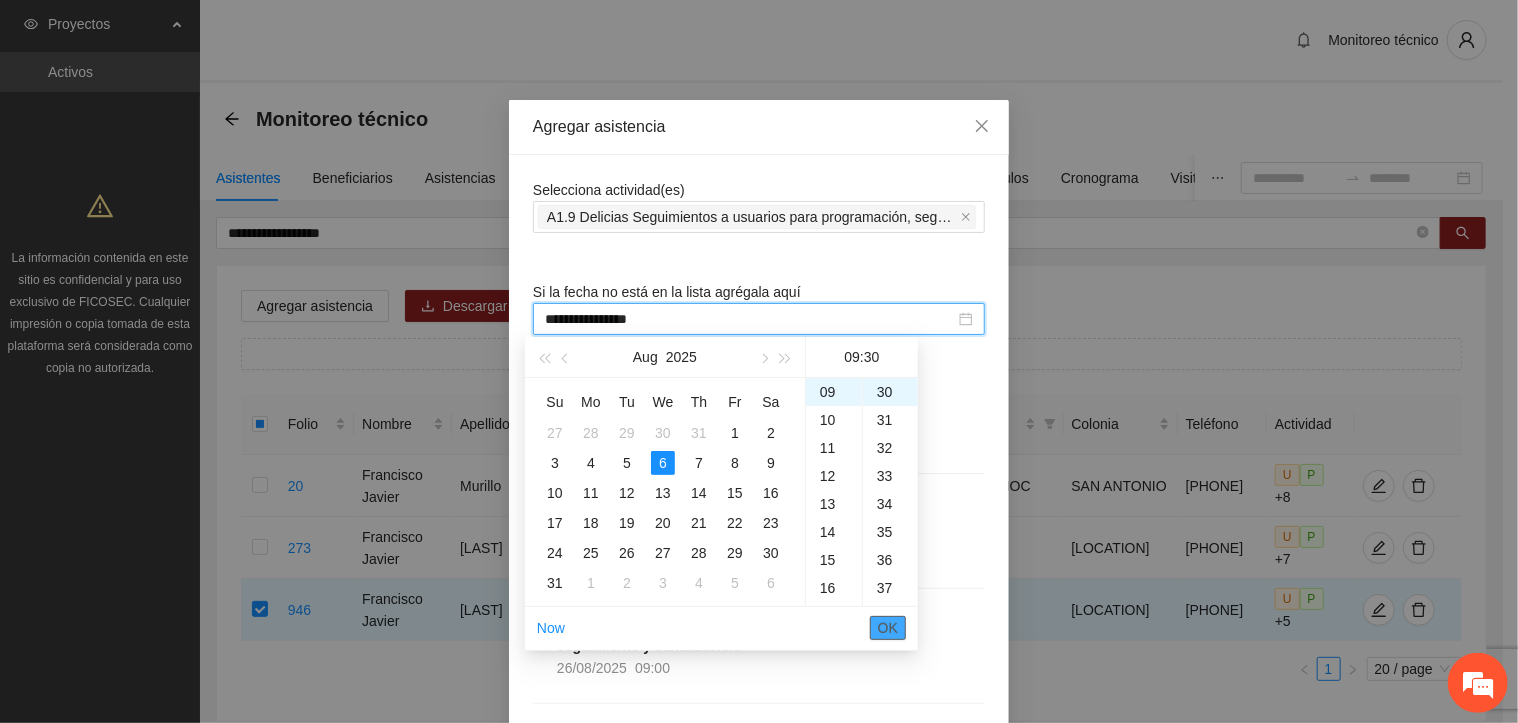 click on "OK" at bounding box center [888, 628] 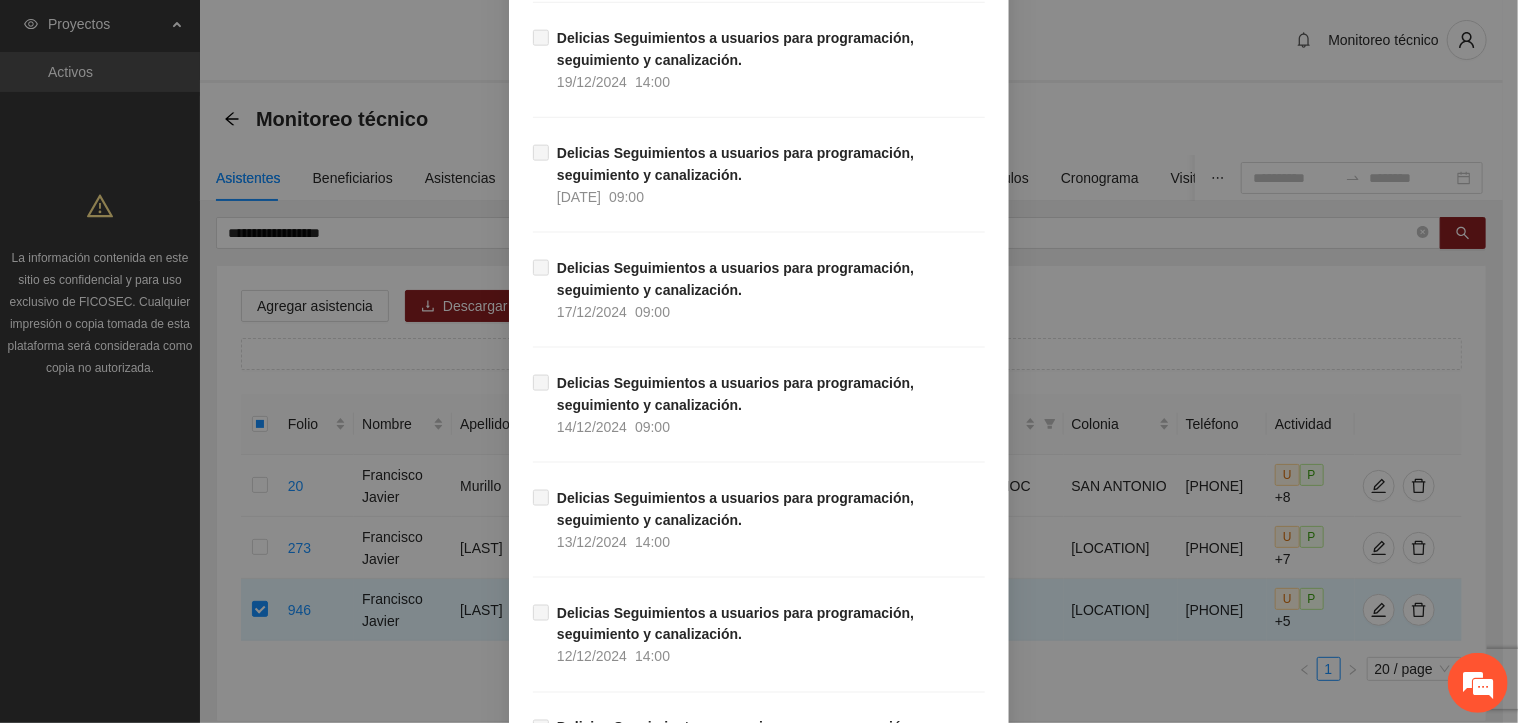 scroll, scrollTop: 17372, scrollLeft: 0, axis: vertical 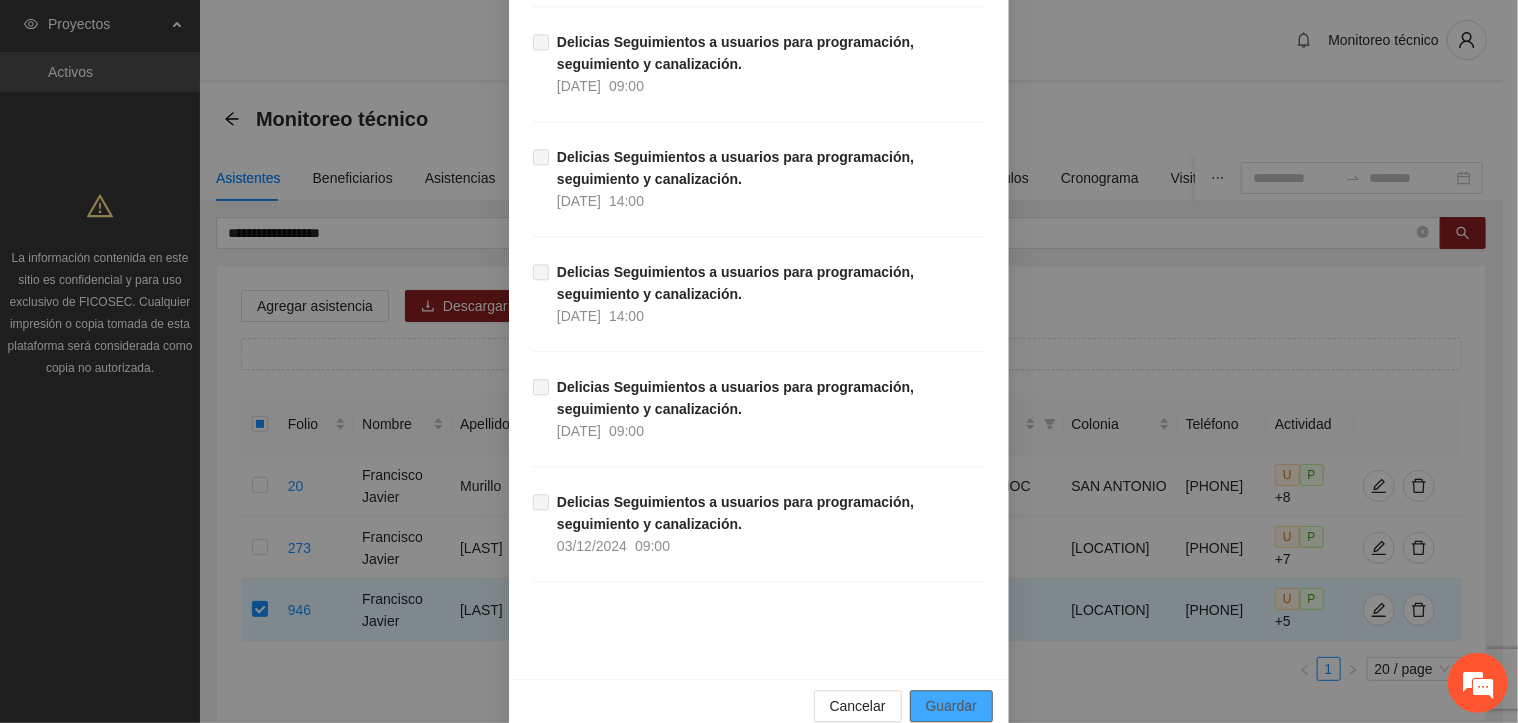 click on "Guardar" at bounding box center [951, 706] 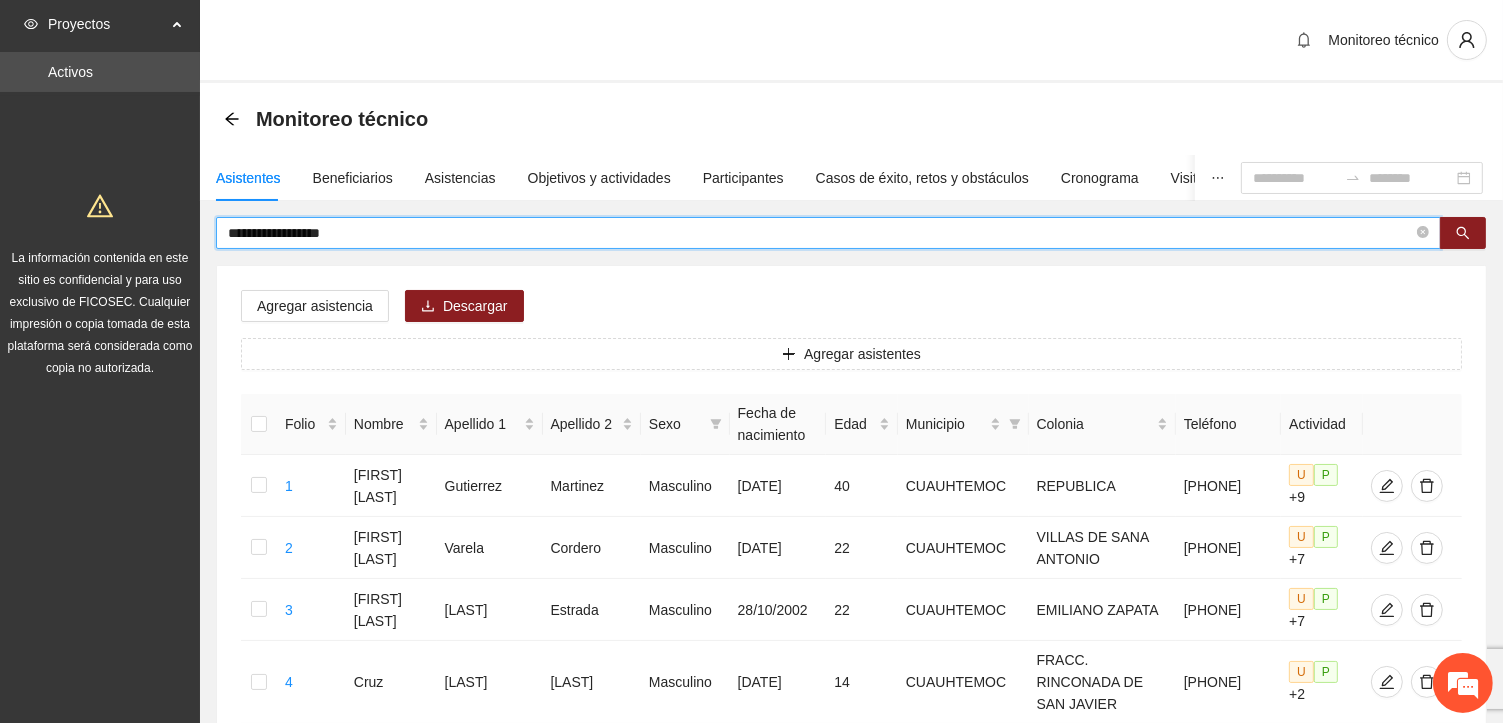 click on "**********" at bounding box center (820, 233) 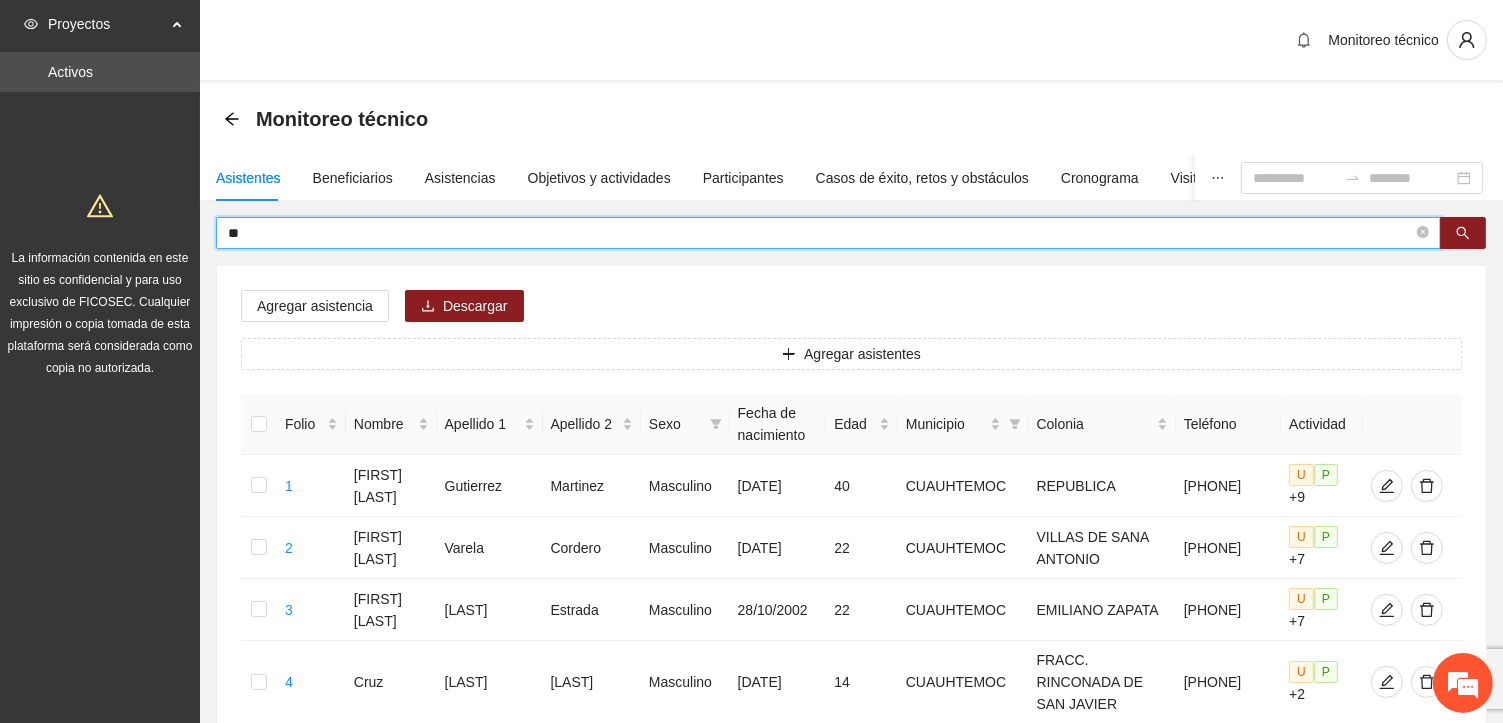type on "*" 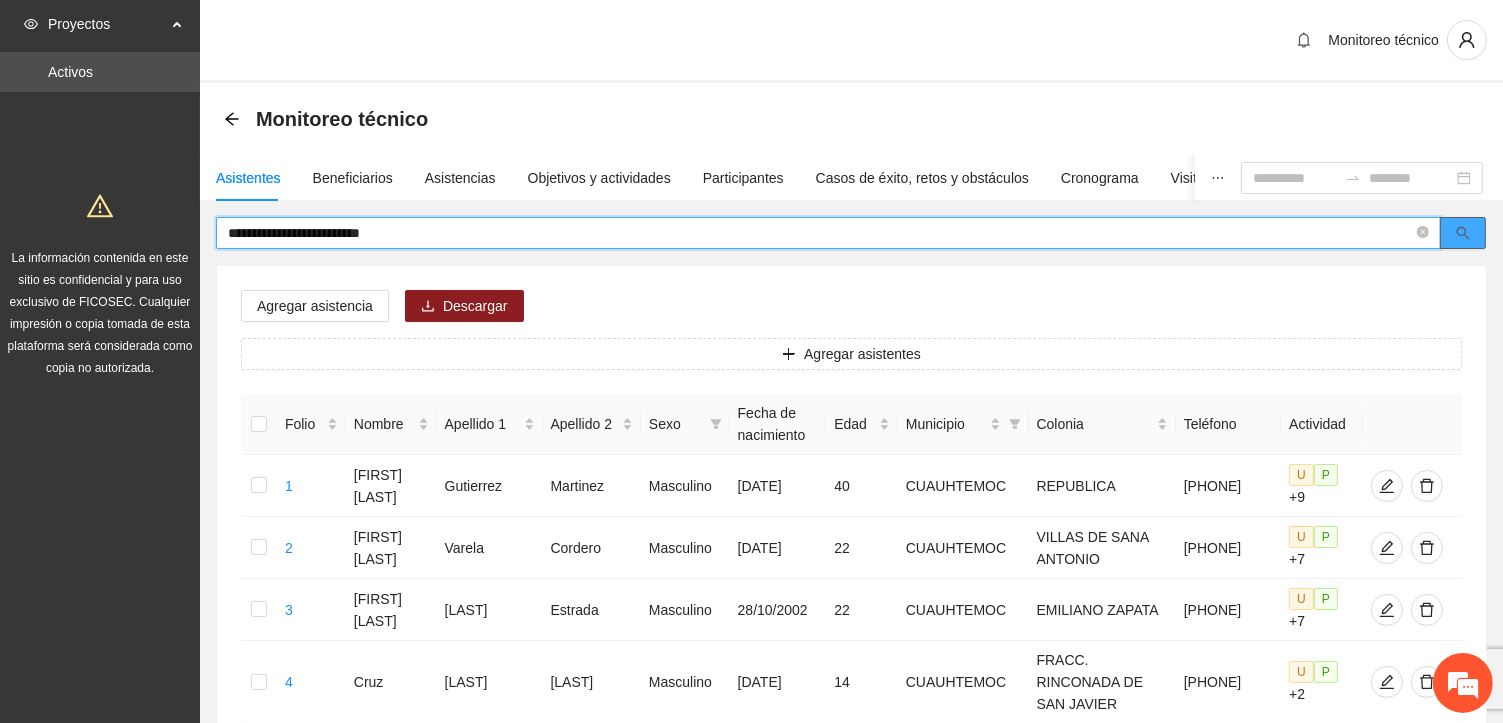 click 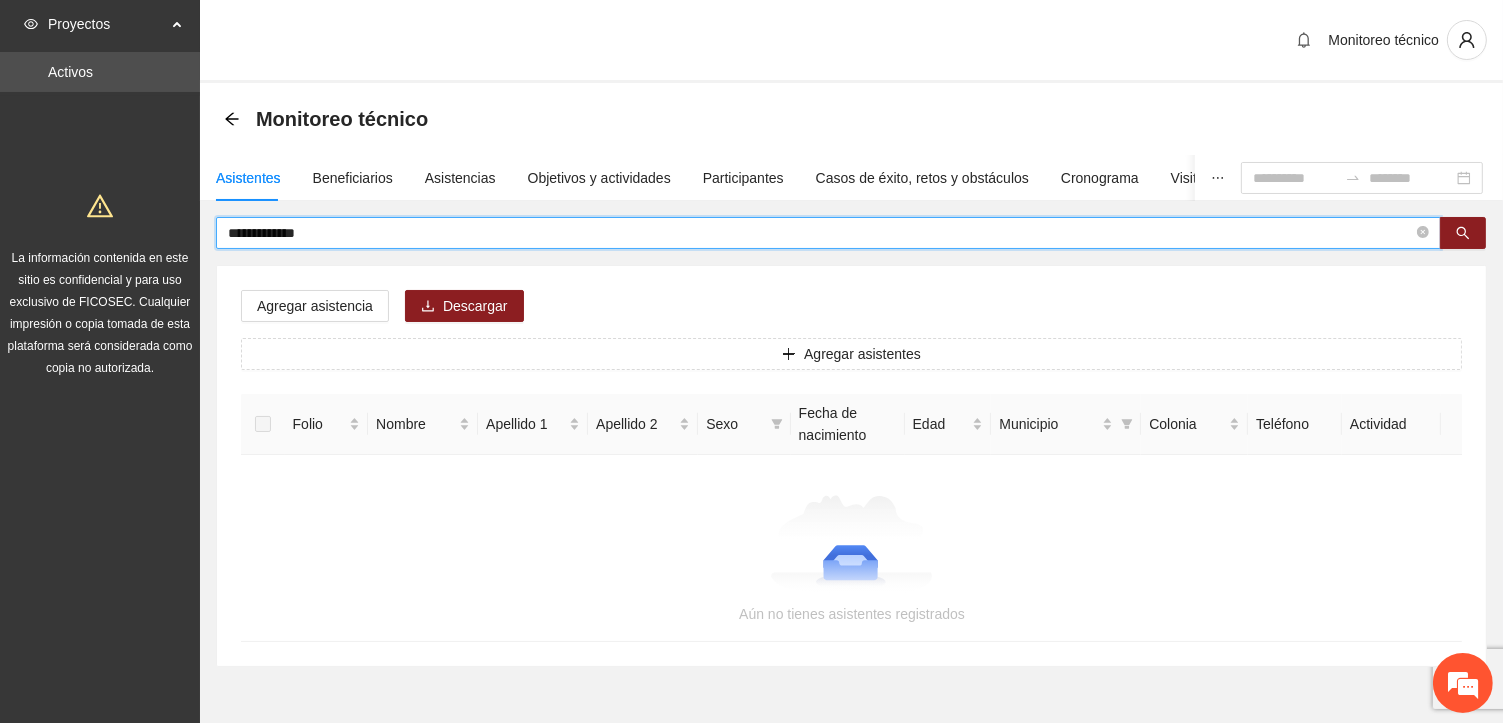 type on "**********" 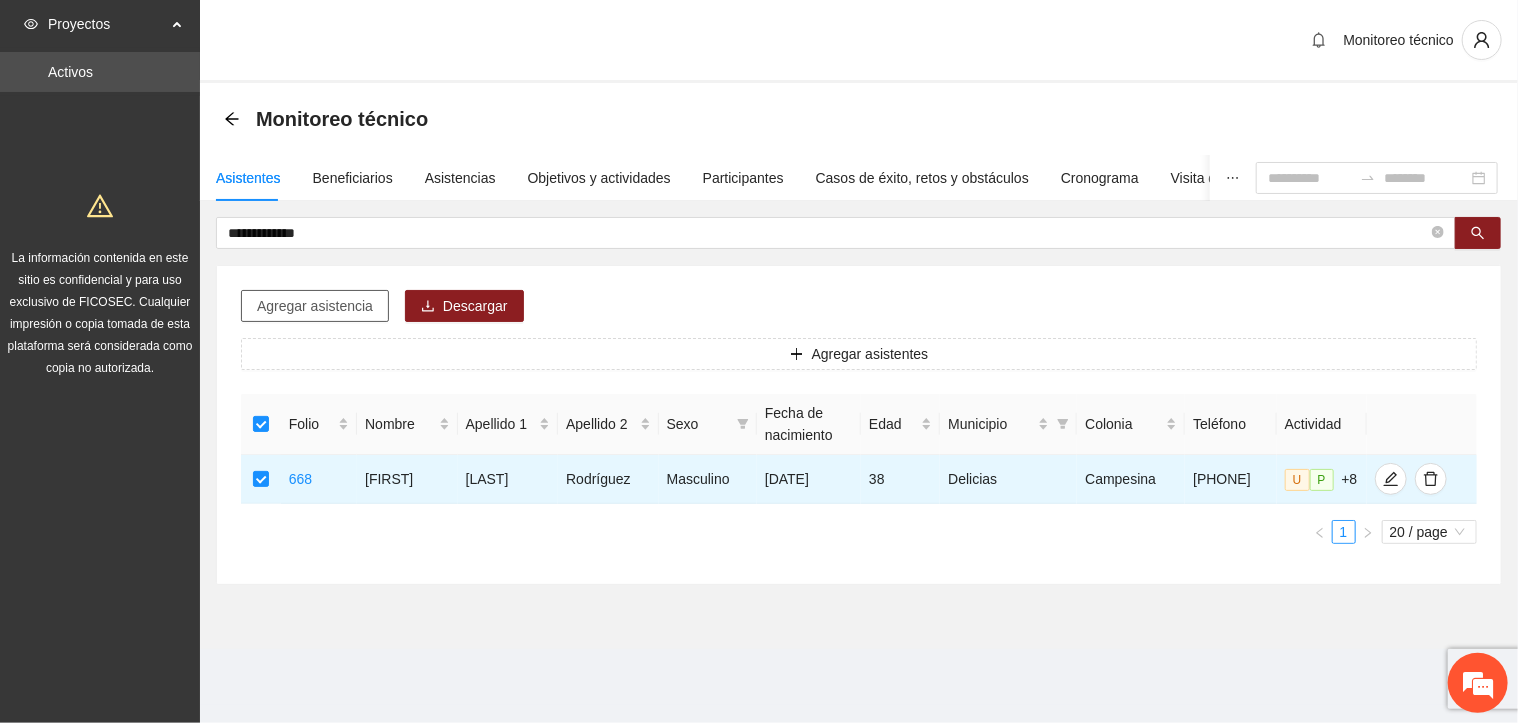 click on "Agregar asistencia" at bounding box center [315, 306] 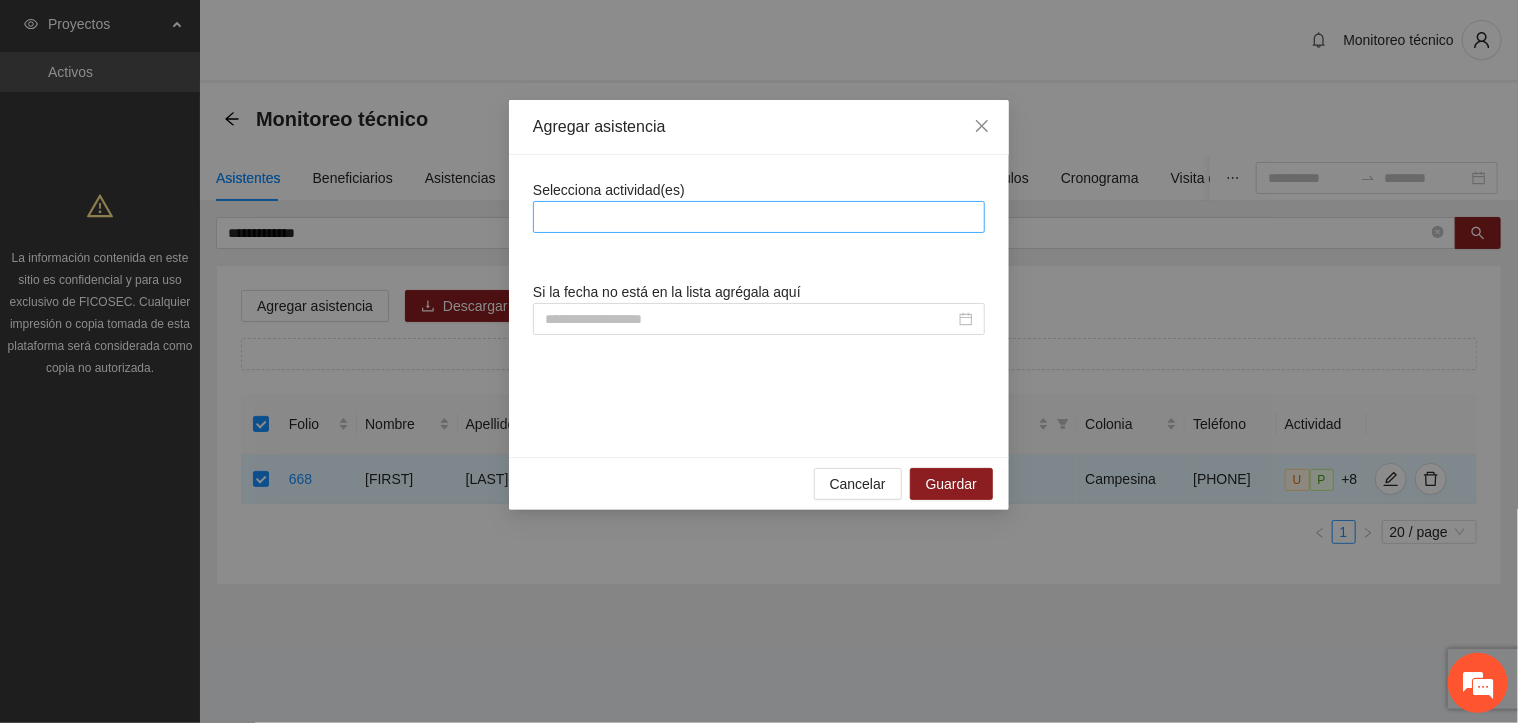 click at bounding box center [759, 217] 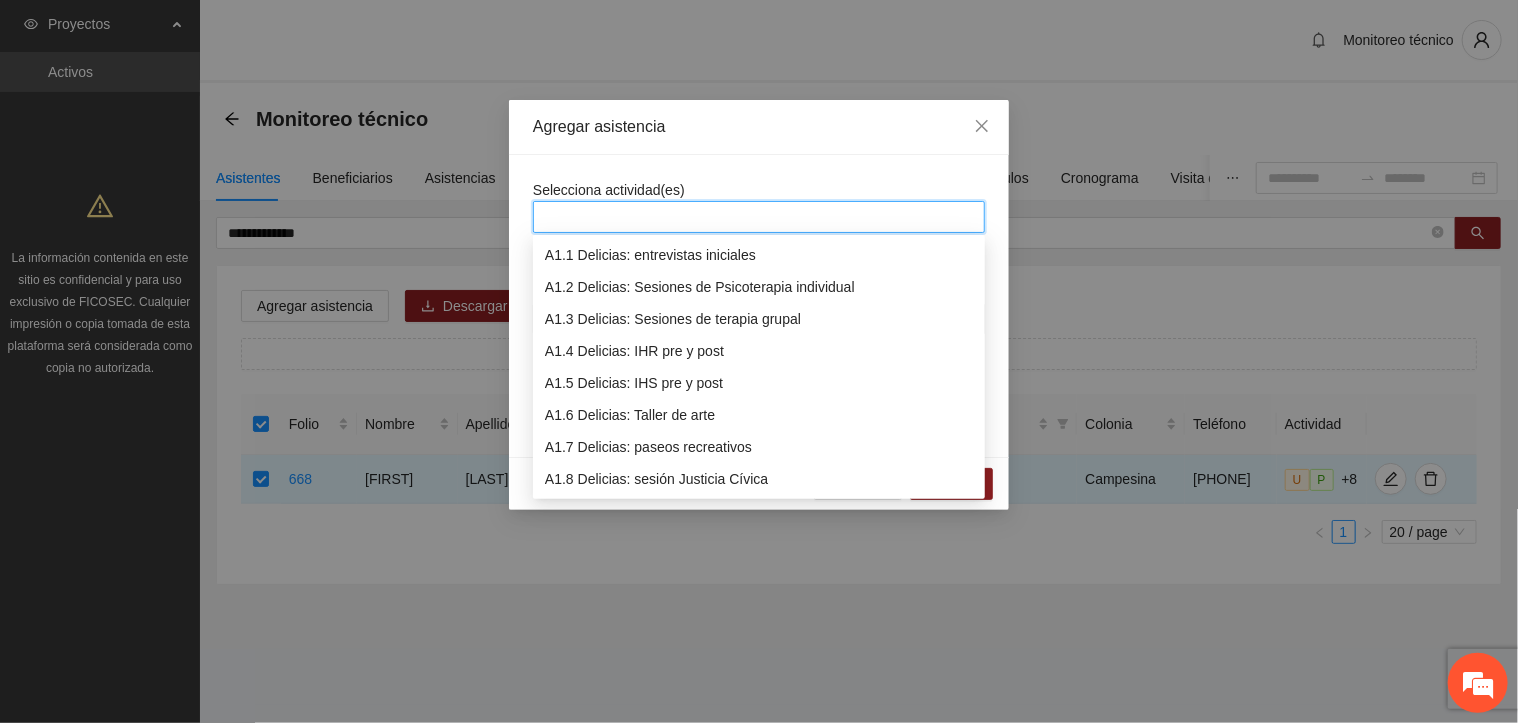 scroll, scrollTop: 192, scrollLeft: 0, axis: vertical 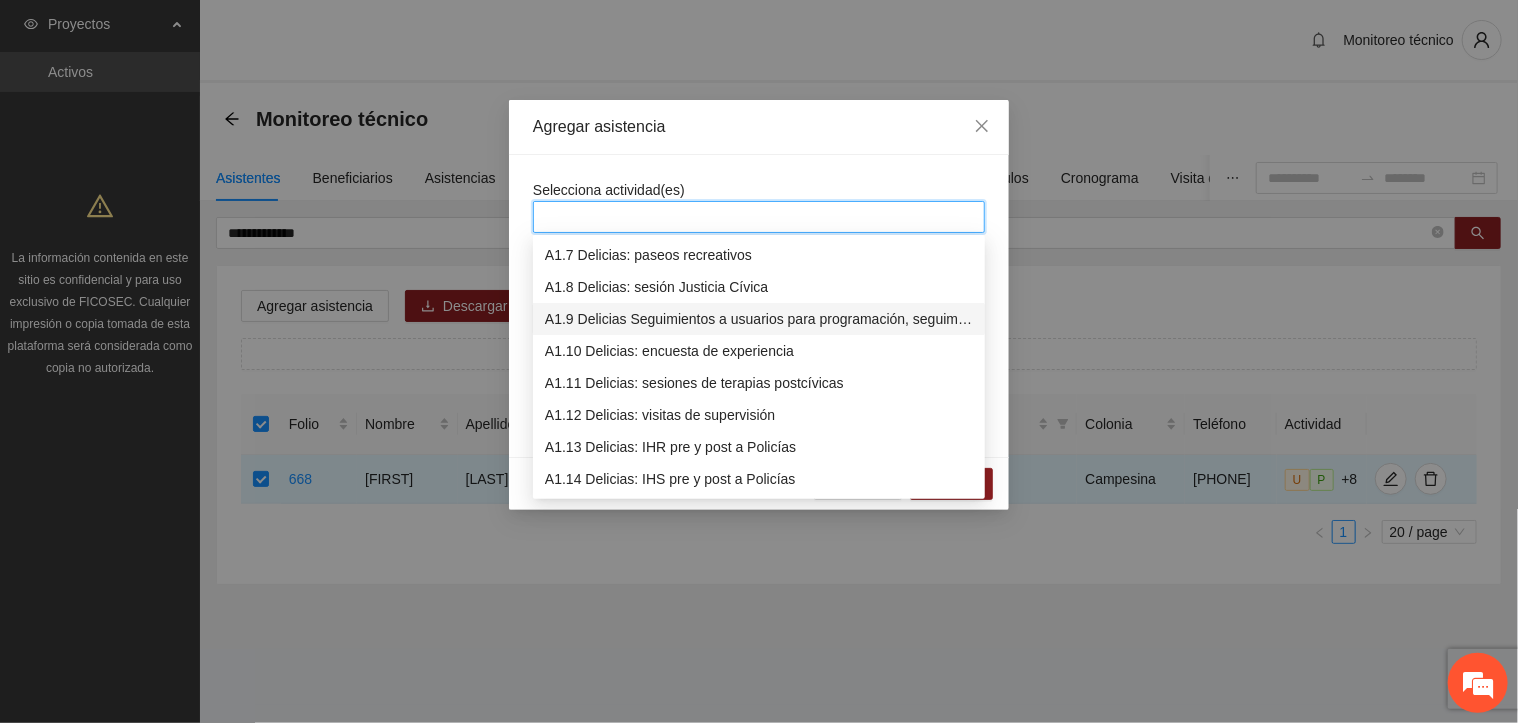 click on "A1.9 Delicias Seguimientos a usuarios para programación, seguimiento y canalización." at bounding box center (759, 319) 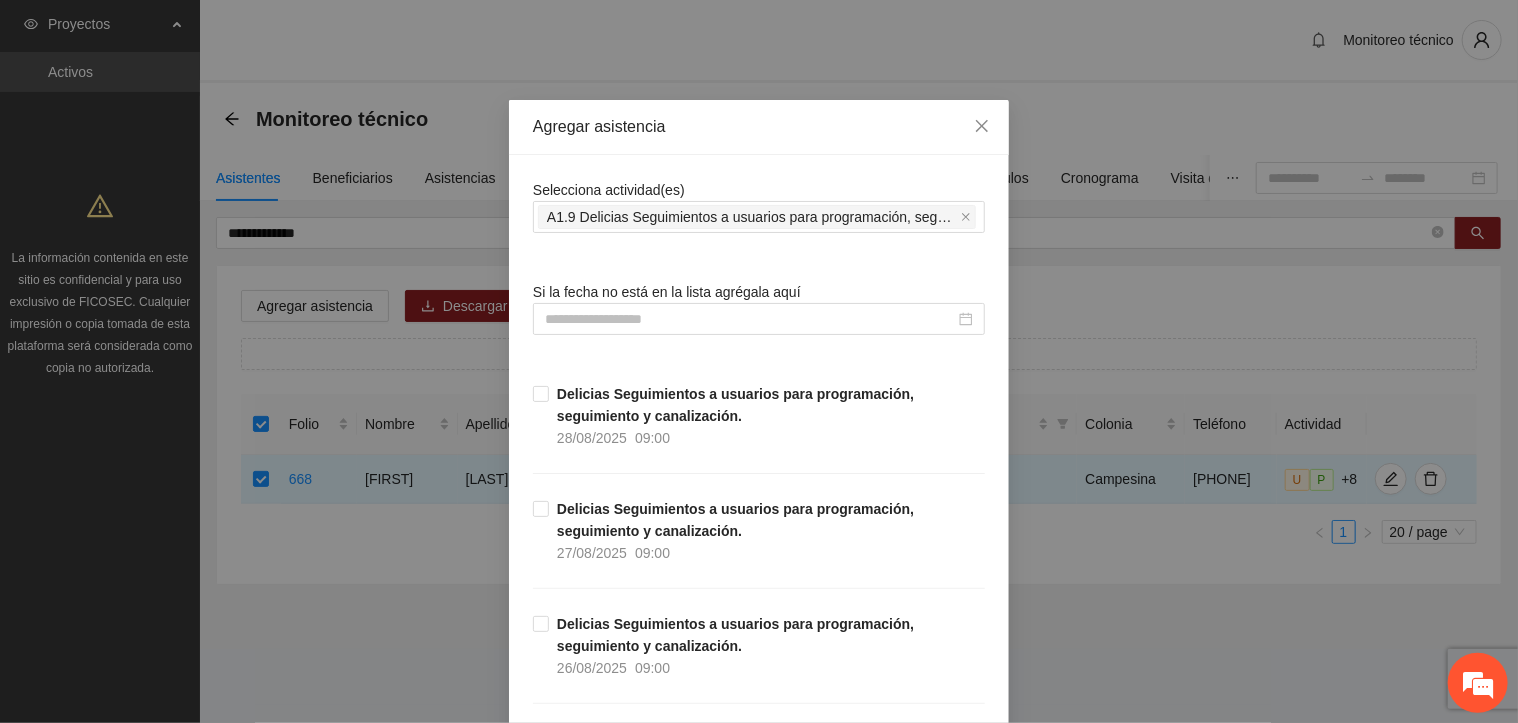 click on "Selecciona actividad(es) A1.9 Delicias Seguimientos a usuarios para programación, seguimiento y canalización.   Si la fecha no está en la lista agrégala aquí Delicias Seguimientos a usuarios para programación, seguimiento y canalización. [DATE] [TIME] Delicias Seguimientos a usuarios para programación, seguimiento y canalización. [DATE] [TIME] Delicias Seguimientos a usuarios para programación, seguimiento y canalización. [DATE] [TIME] Delicias Seguimientos a usuarios para programación, seguimiento y canalización. [DATE] [TIME] Delicias Seguimientos a usuarios para programación, seguimiento y canalización. [DATE] [TIME] Delicias Seguimientos a usuarios para programación, seguimiento y canalización. [DATE] [TIME] Delicias Seguimientos a usuarios para programación, seguimiento y canalización. [DATE] [TIME] Delicias Seguimientos a usuarios para programación, seguimiento y canalización. [DATE] [TIME] [DATE] [TIME] [DATE] [TIME] [DATE] [TIME] [DATE] [TIME]" at bounding box center (759, 9103) 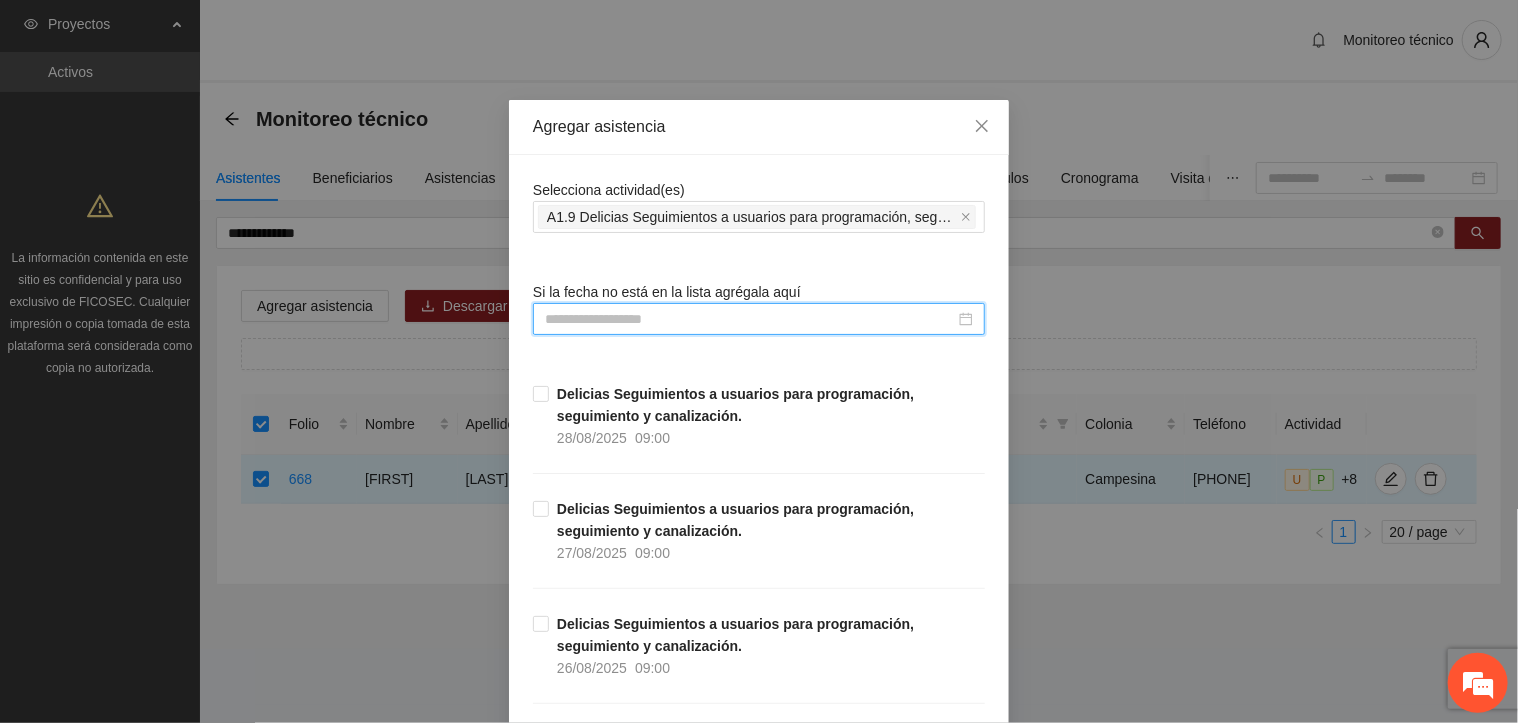 click at bounding box center (750, 319) 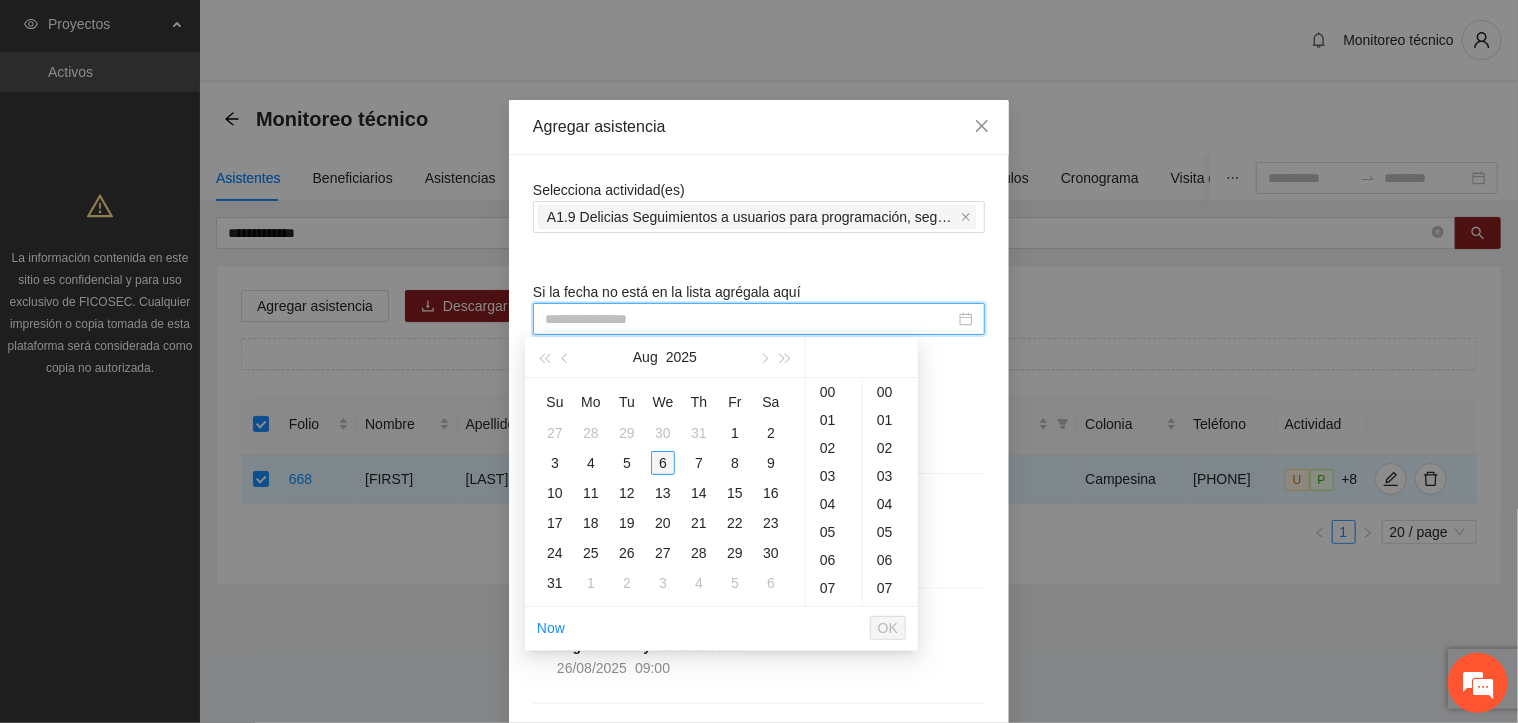 click on "6" at bounding box center [663, 463] 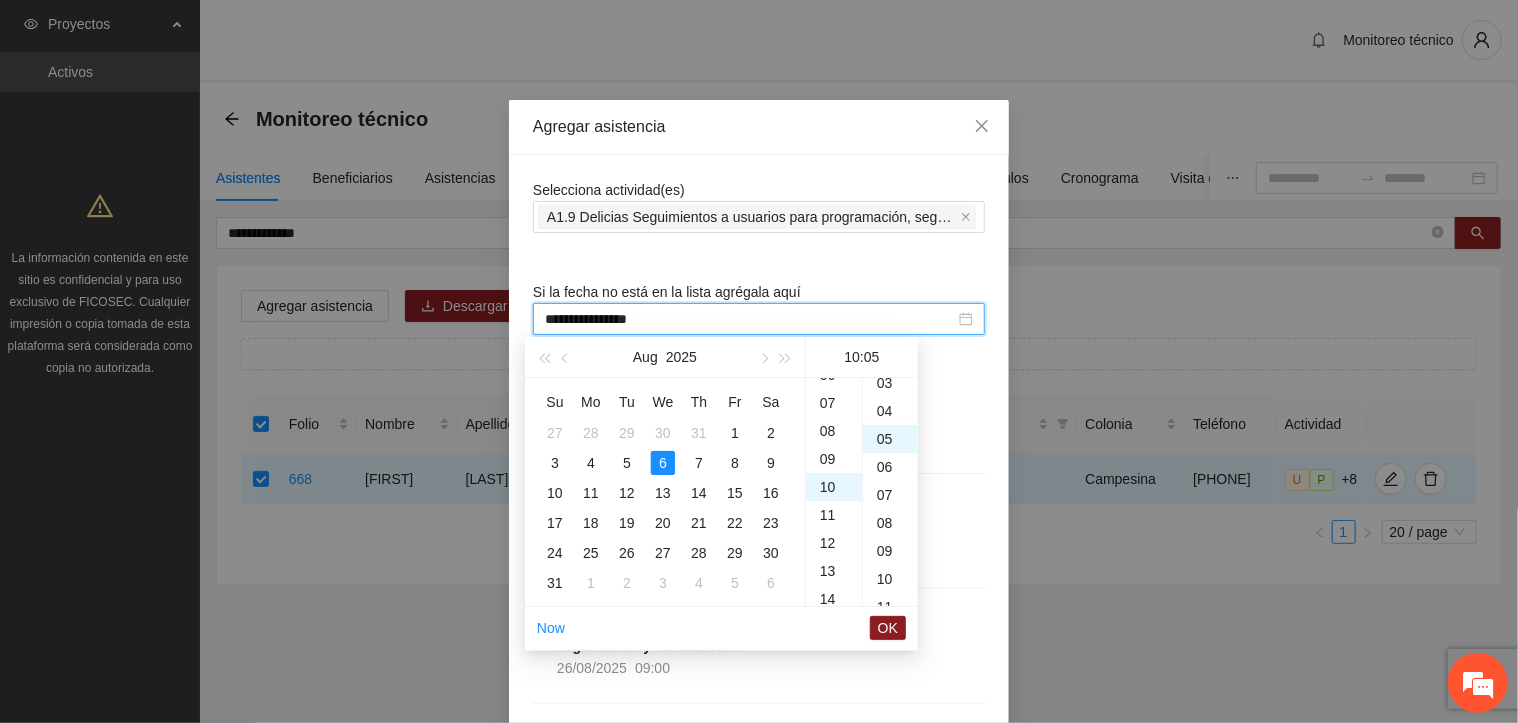 scroll, scrollTop: 280, scrollLeft: 0, axis: vertical 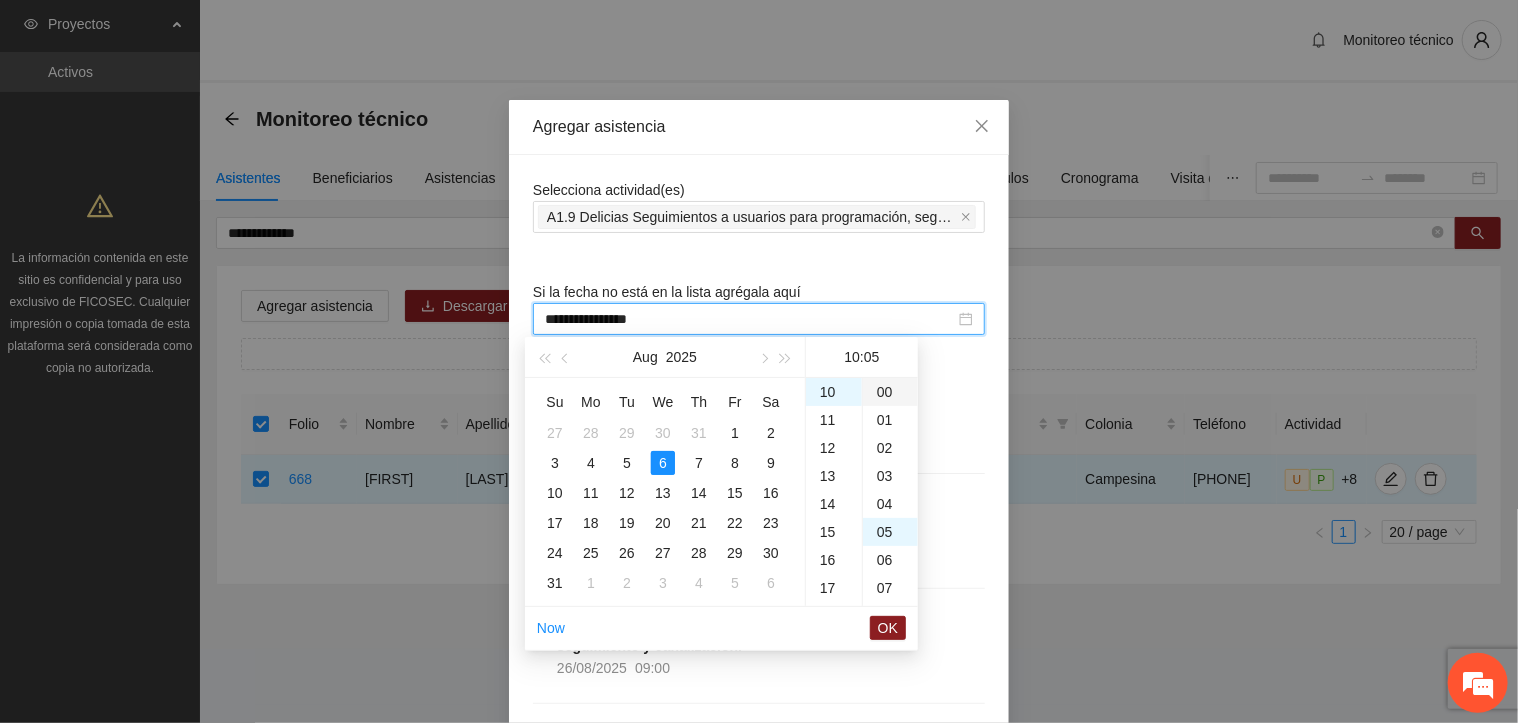 click on "00" at bounding box center (890, 392) 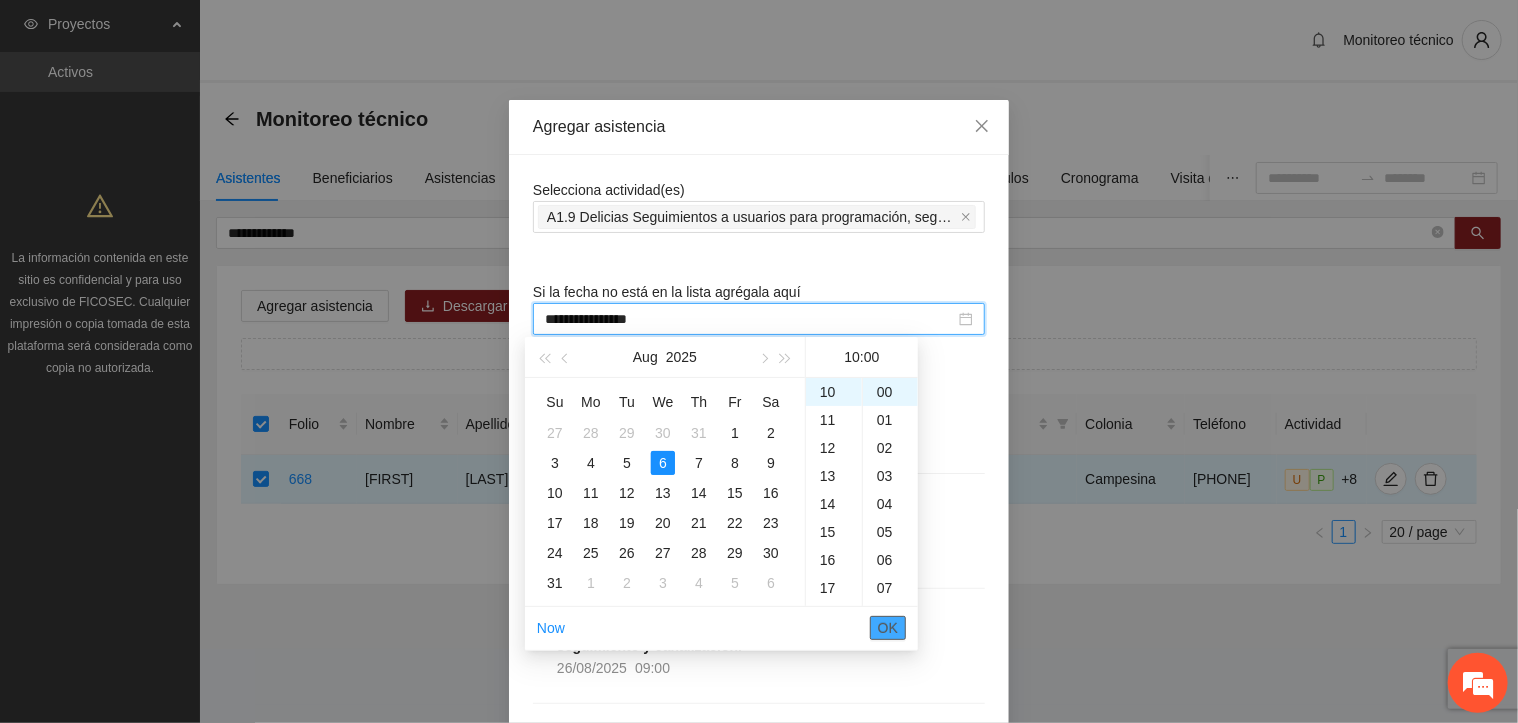 click on "OK" at bounding box center (888, 628) 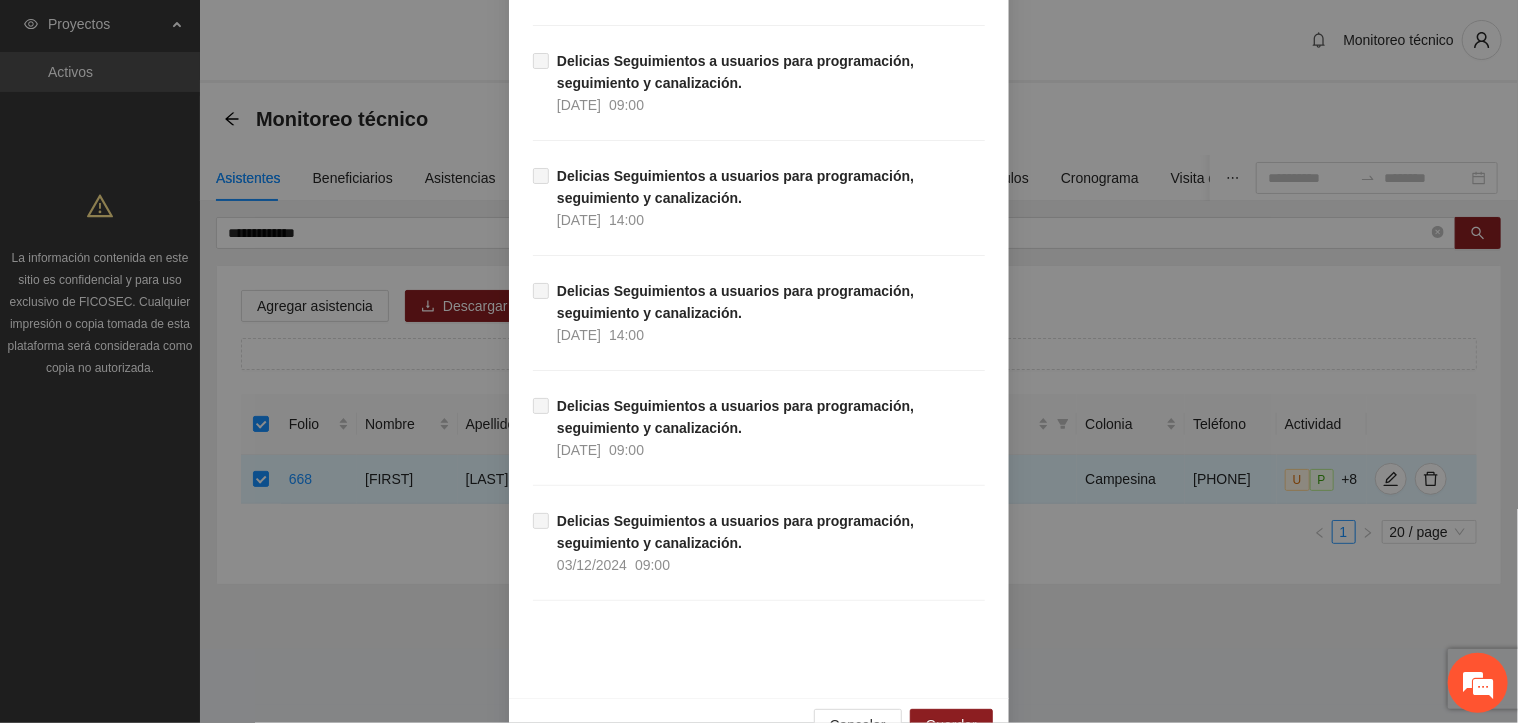 scroll, scrollTop: 17372, scrollLeft: 0, axis: vertical 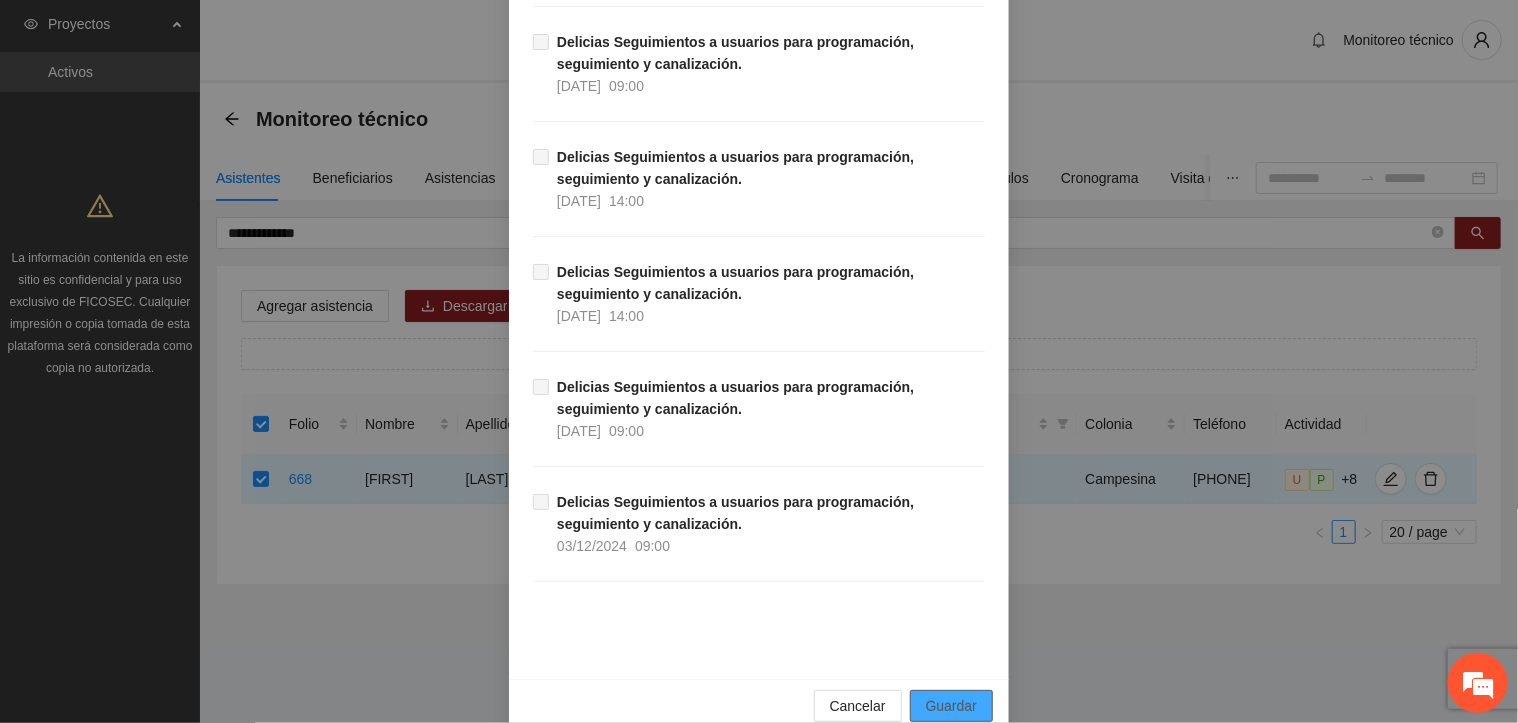 click on "Guardar" at bounding box center (951, 706) 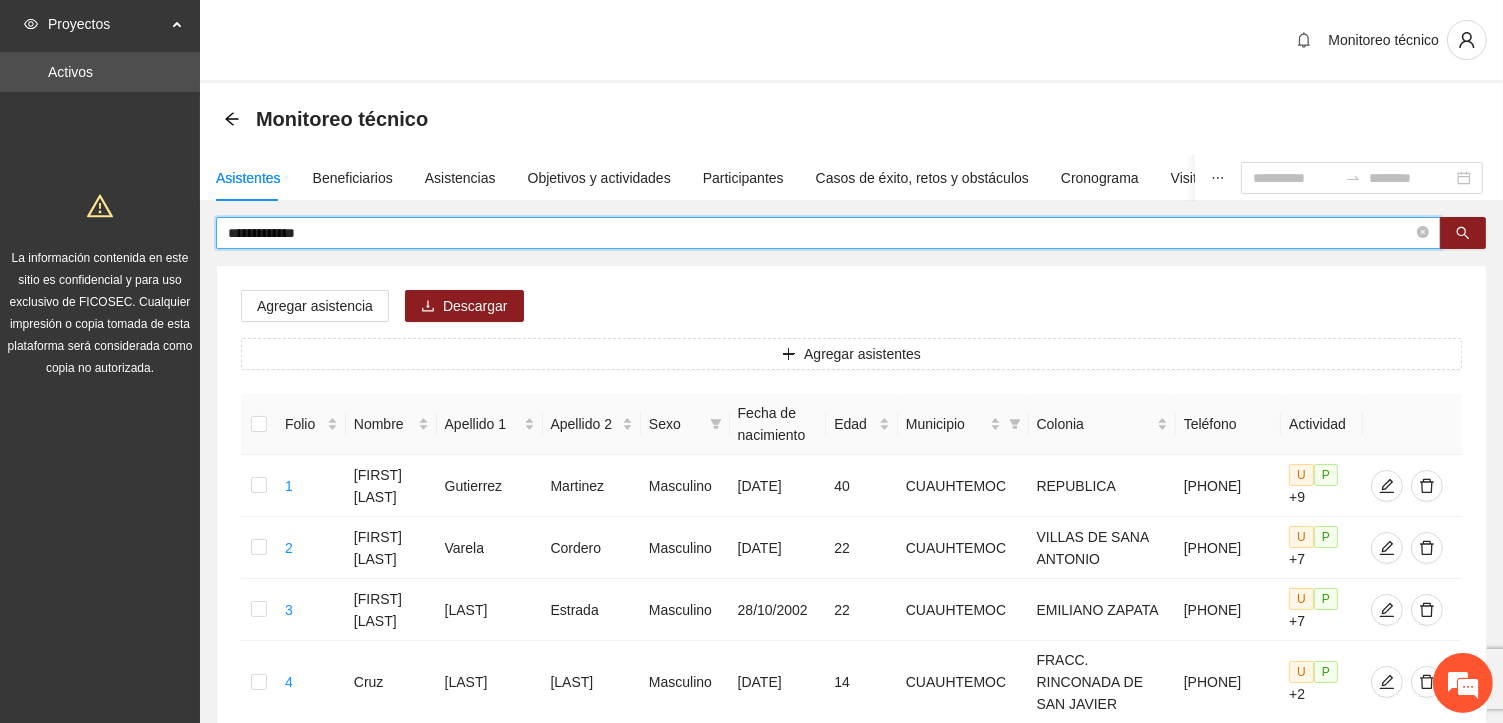 click on "**********" at bounding box center (820, 233) 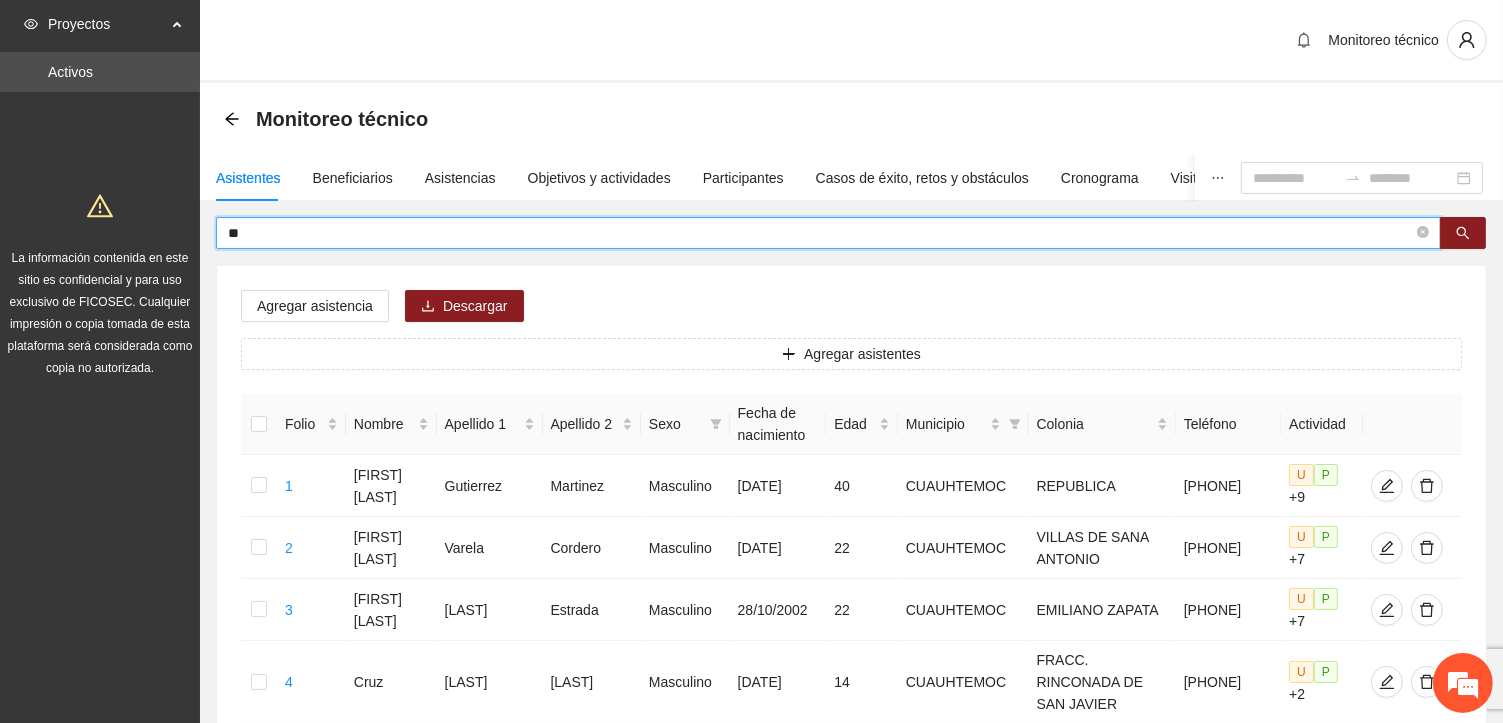 type on "*" 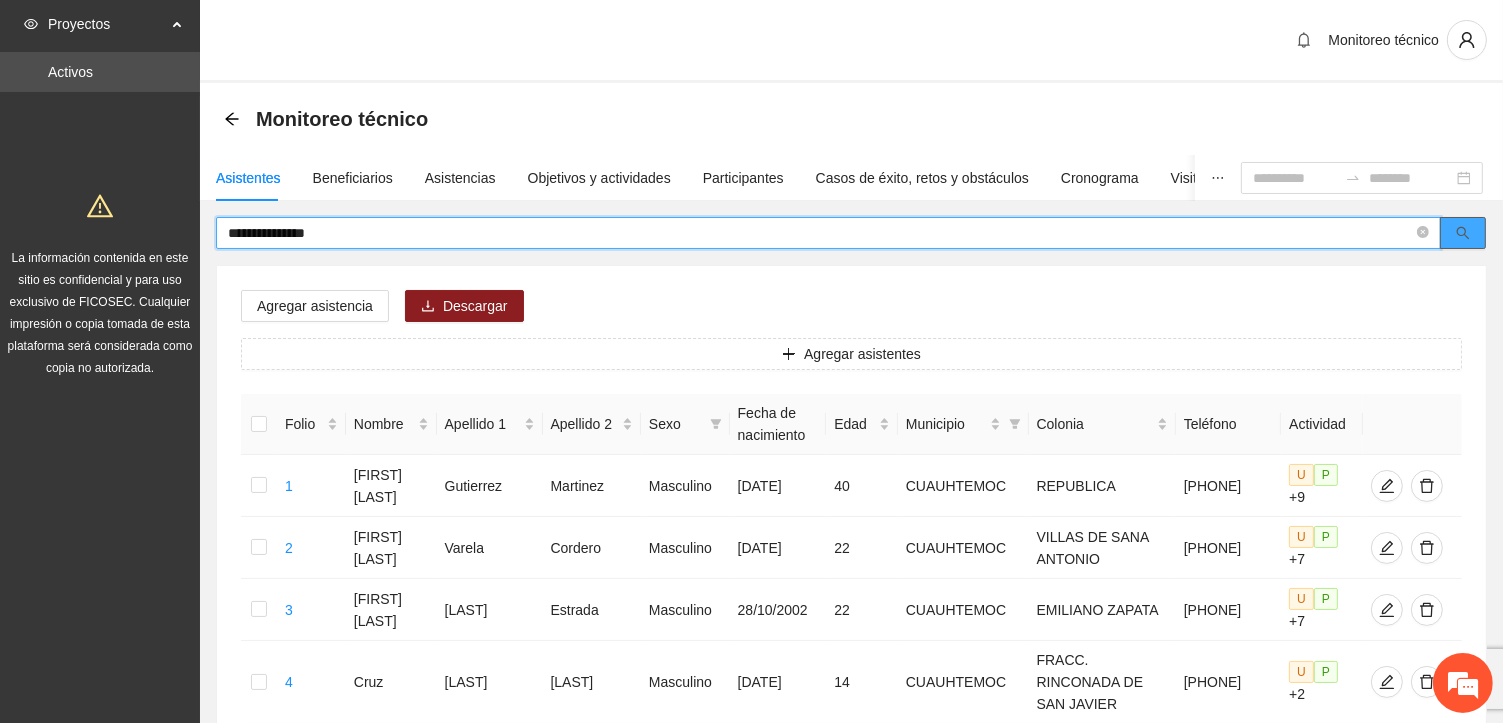 click 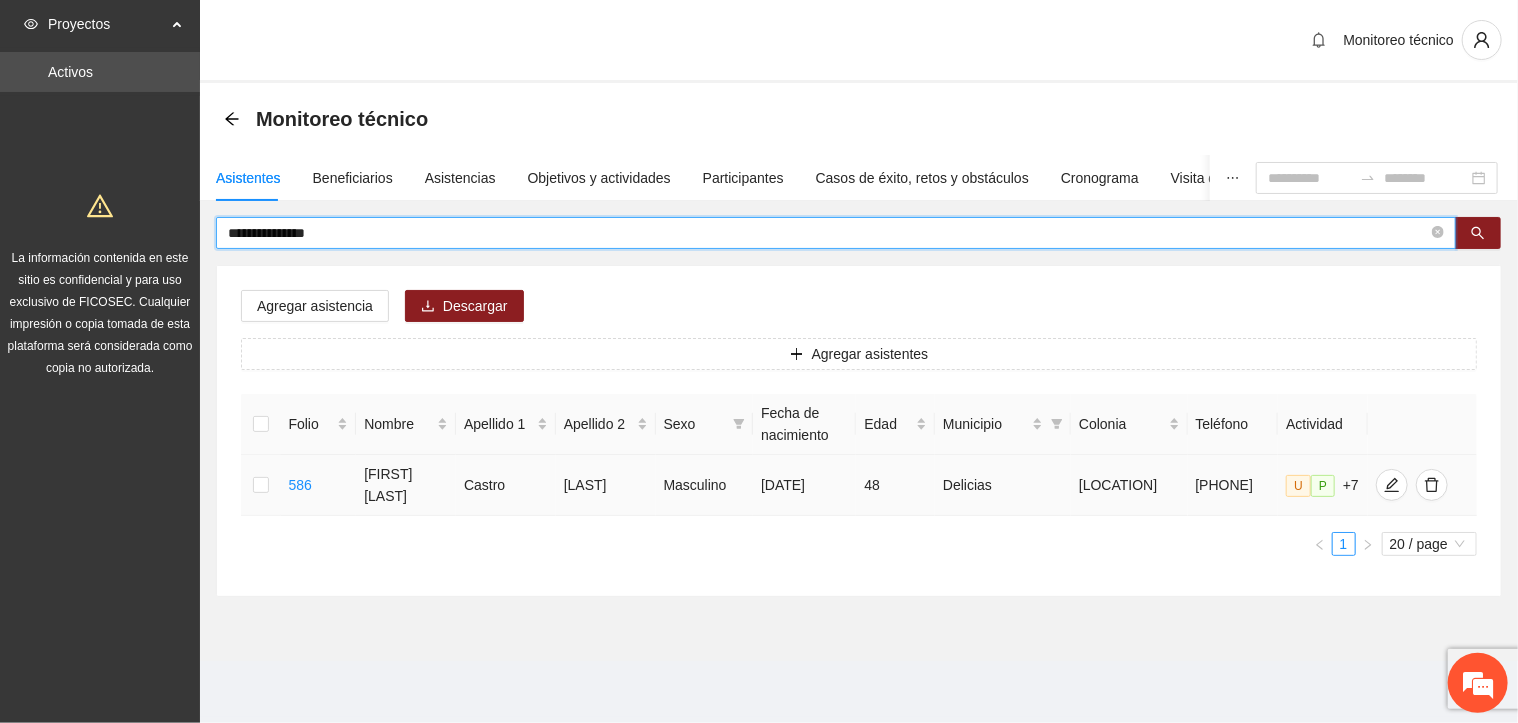 type on "**********" 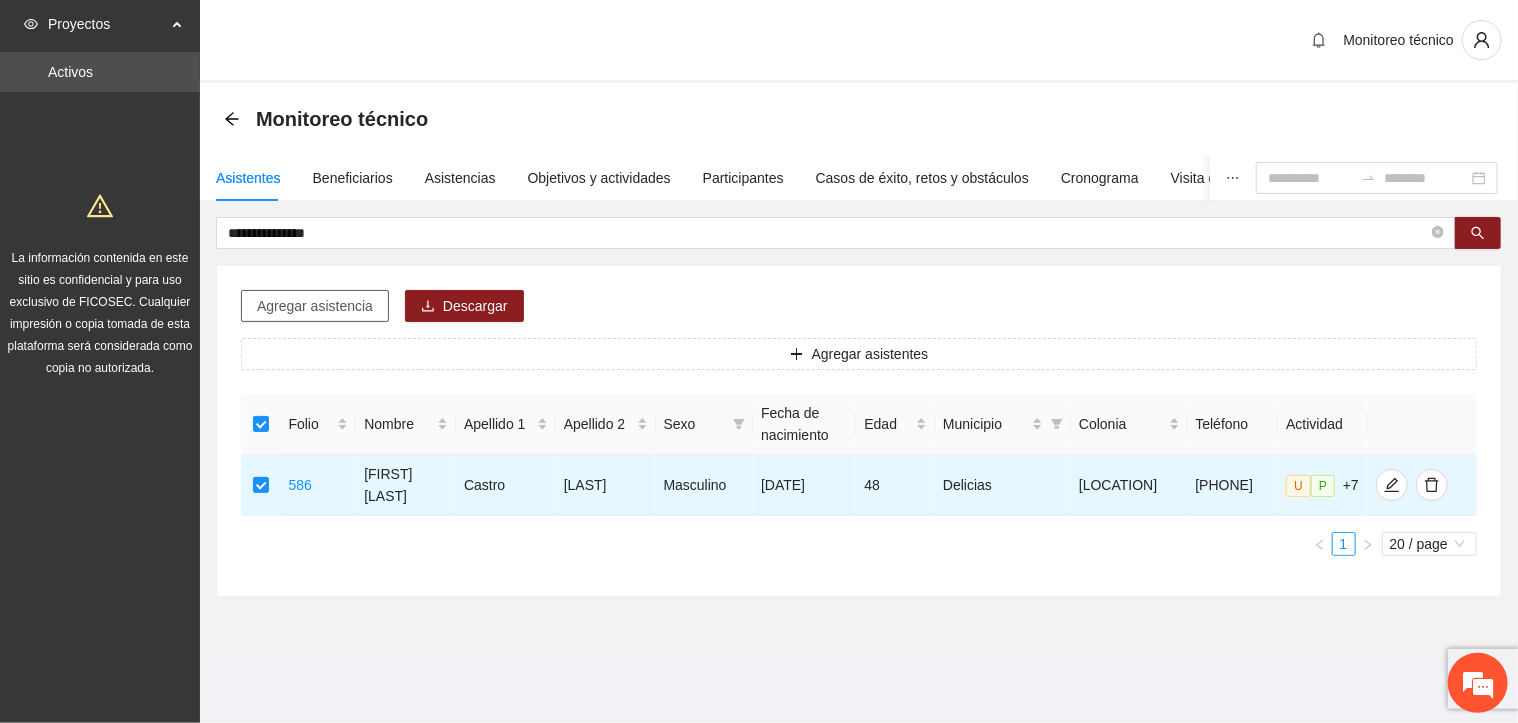 click on "Agregar asistencia" at bounding box center [315, 306] 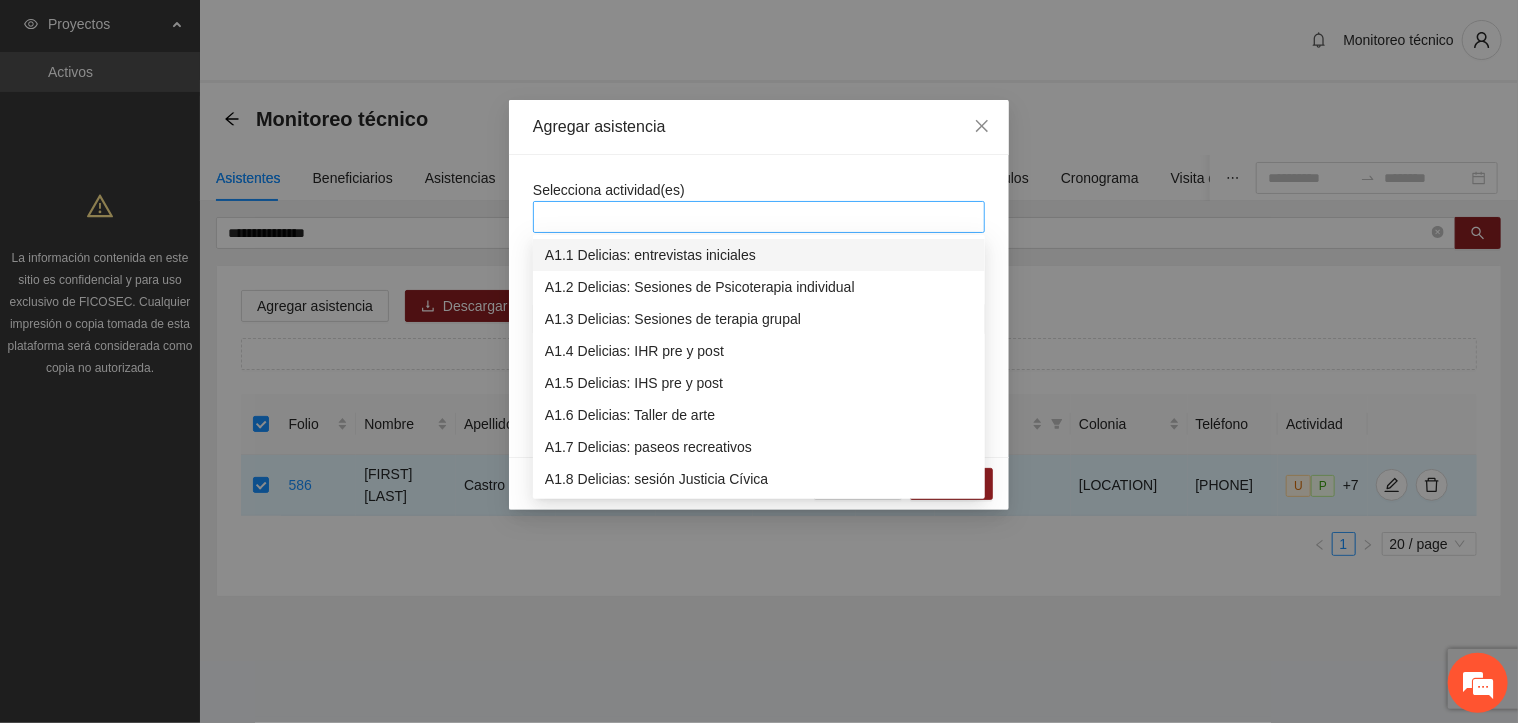 click at bounding box center [759, 217] 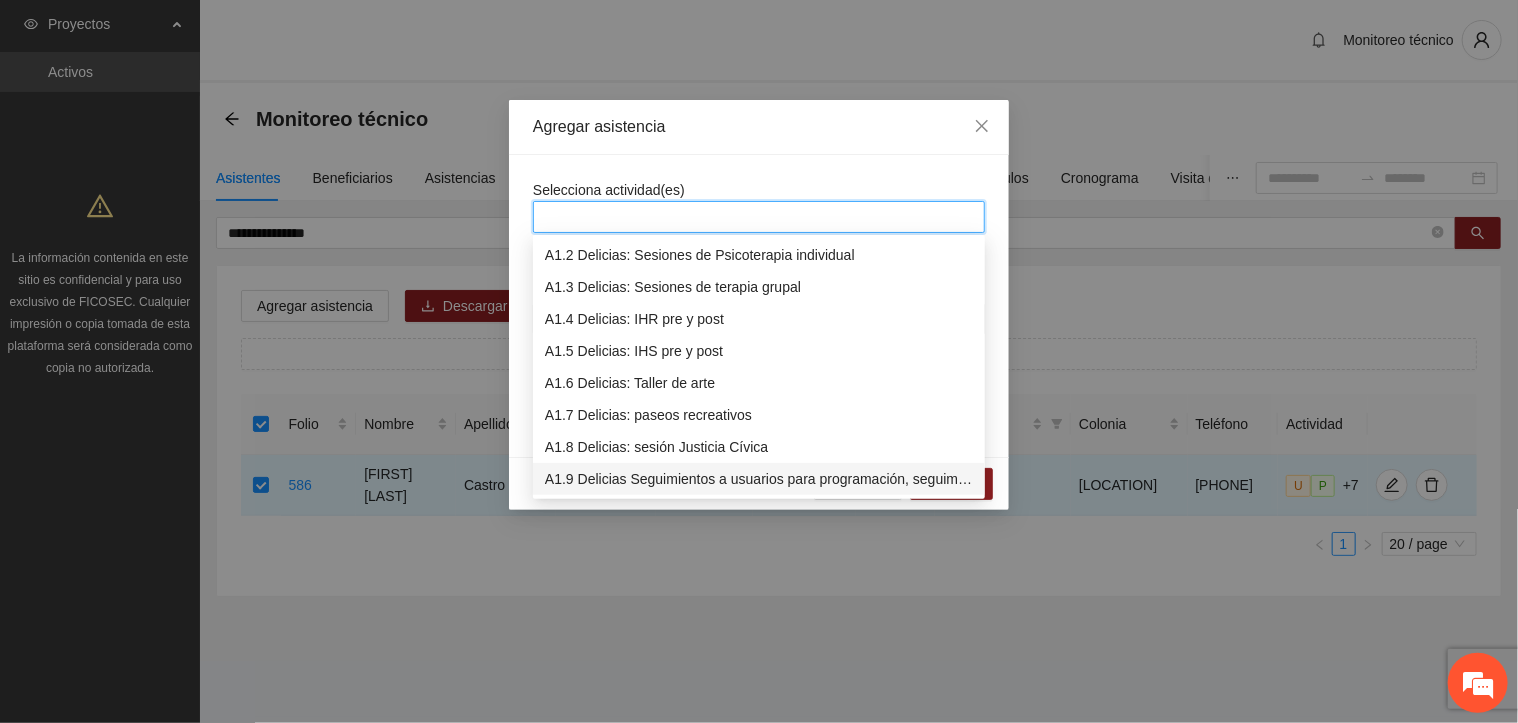 scroll, scrollTop: 64, scrollLeft: 0, axis: vertical 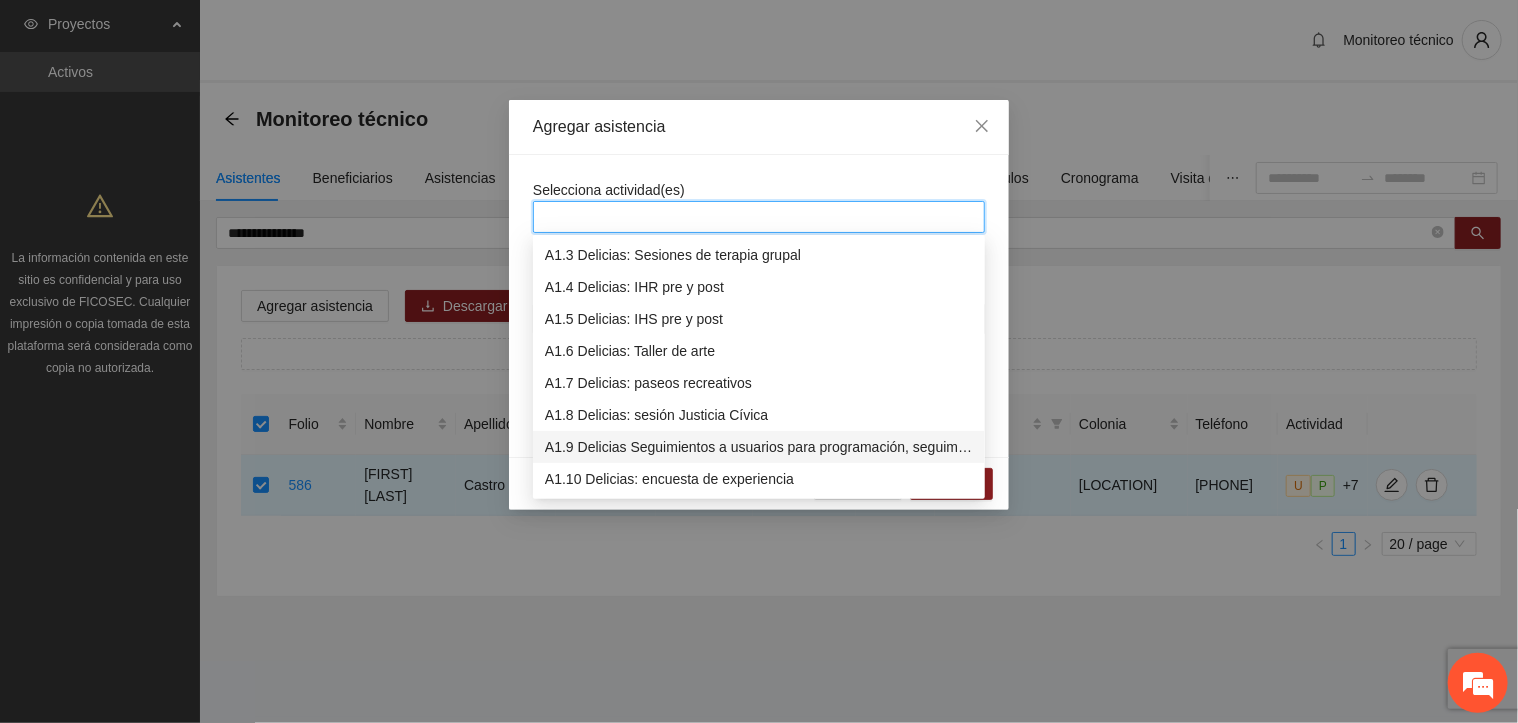 click on "A1.9 Delicias Seguimientos a usuarios para programación, seguimiento y canalización." at bounding box center [759, 447] 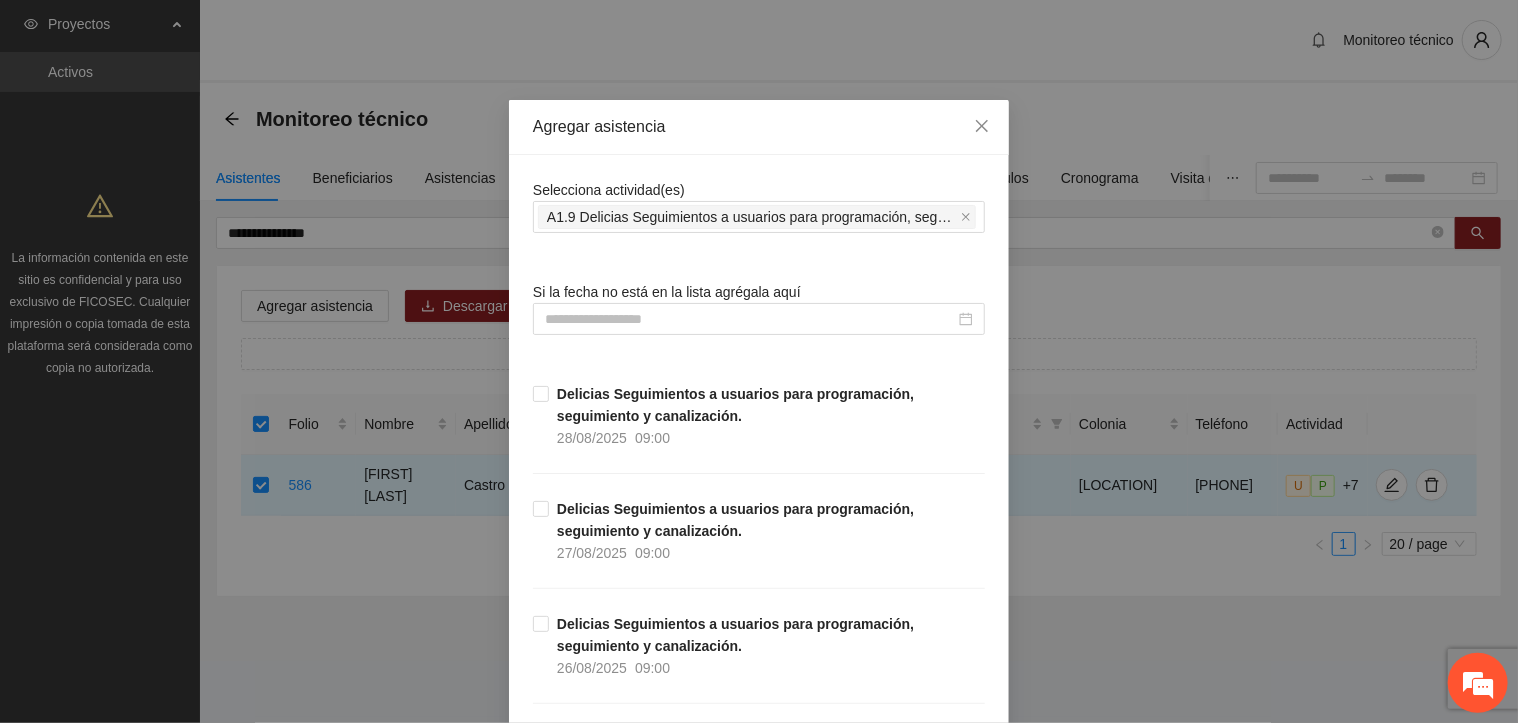 click on "Selecciona actividad(es) A1.9 Delicias Seguimientos a usuarios para programación, seguimiento y canalización." at bounding box center (759, 206) 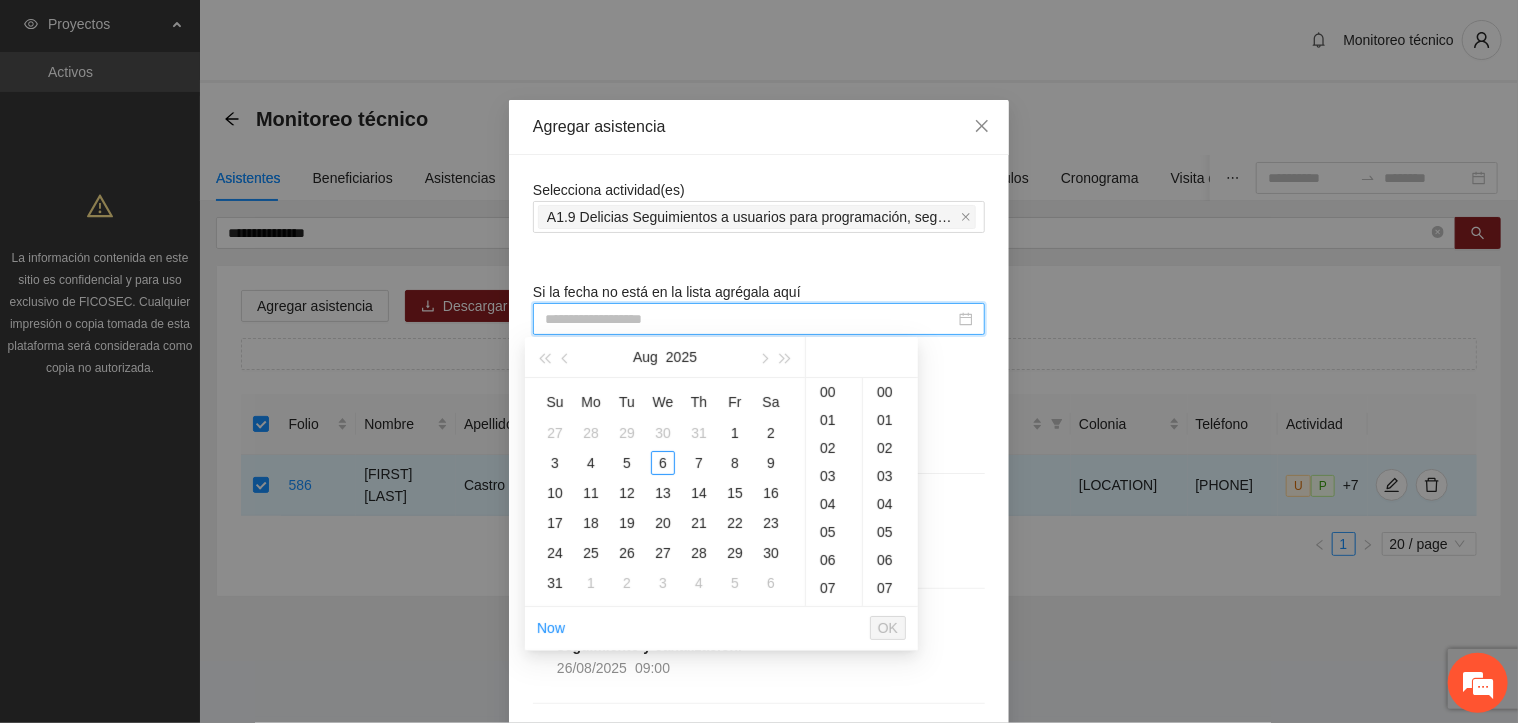click at bounding box center [750, 319] 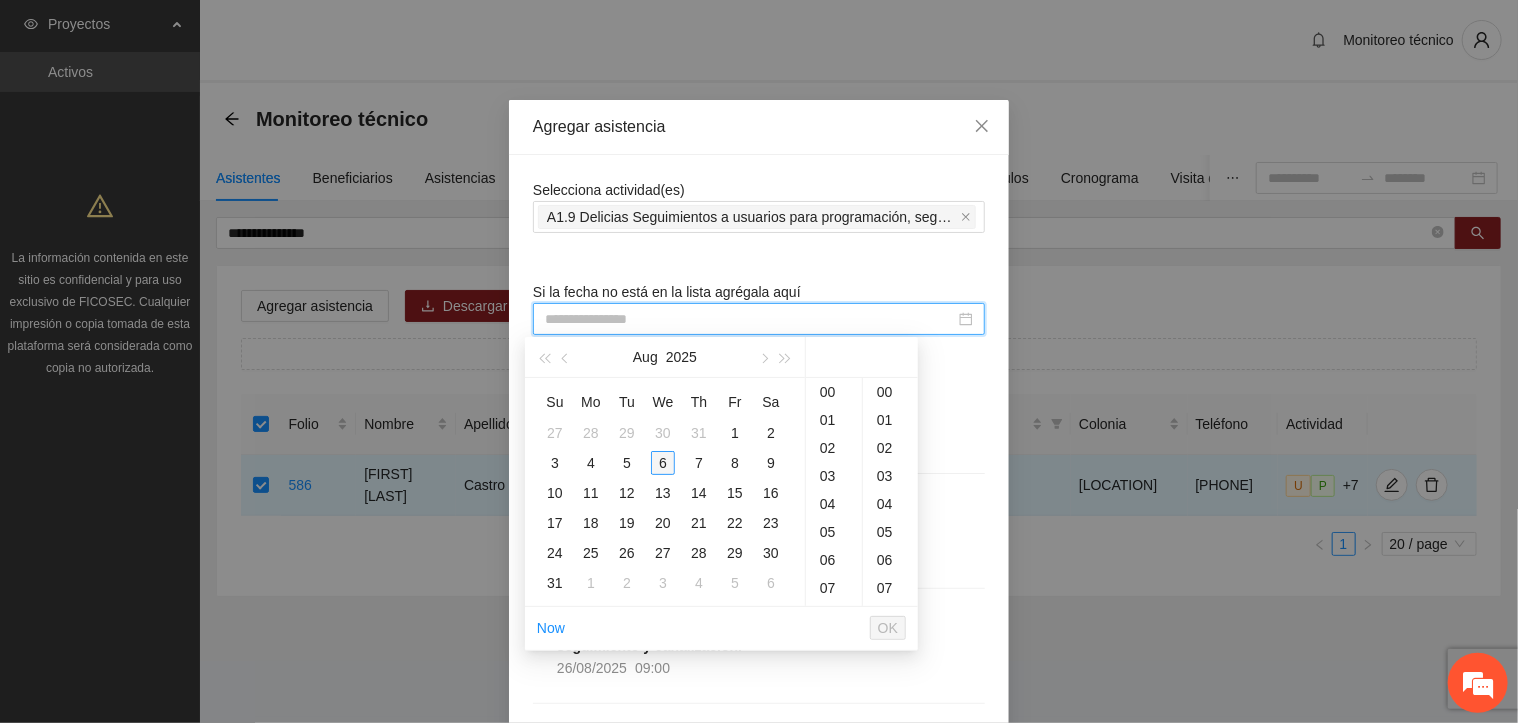 click on "6" at bounding box center [663, 463] 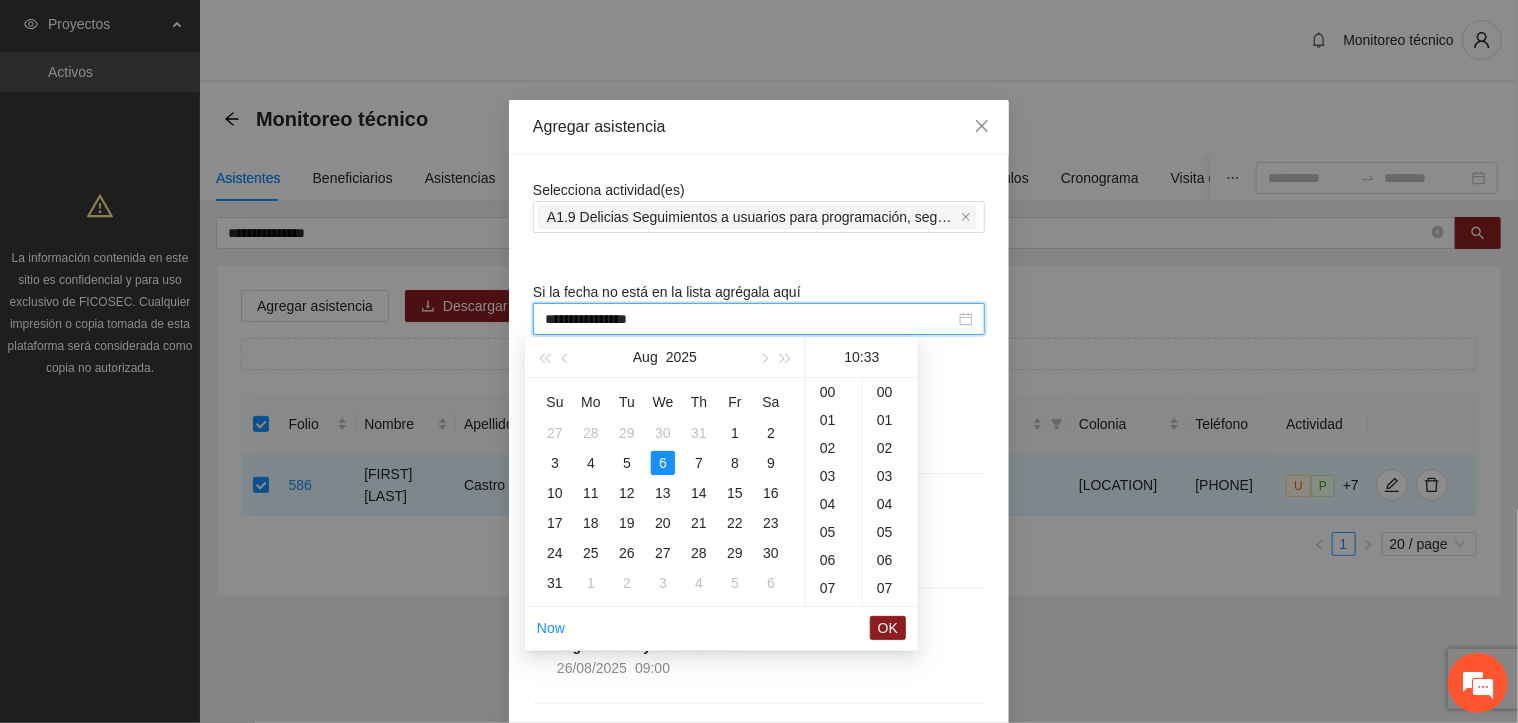 scroll, scrollTop: 280, scrollLeft: 0, axis: vertical 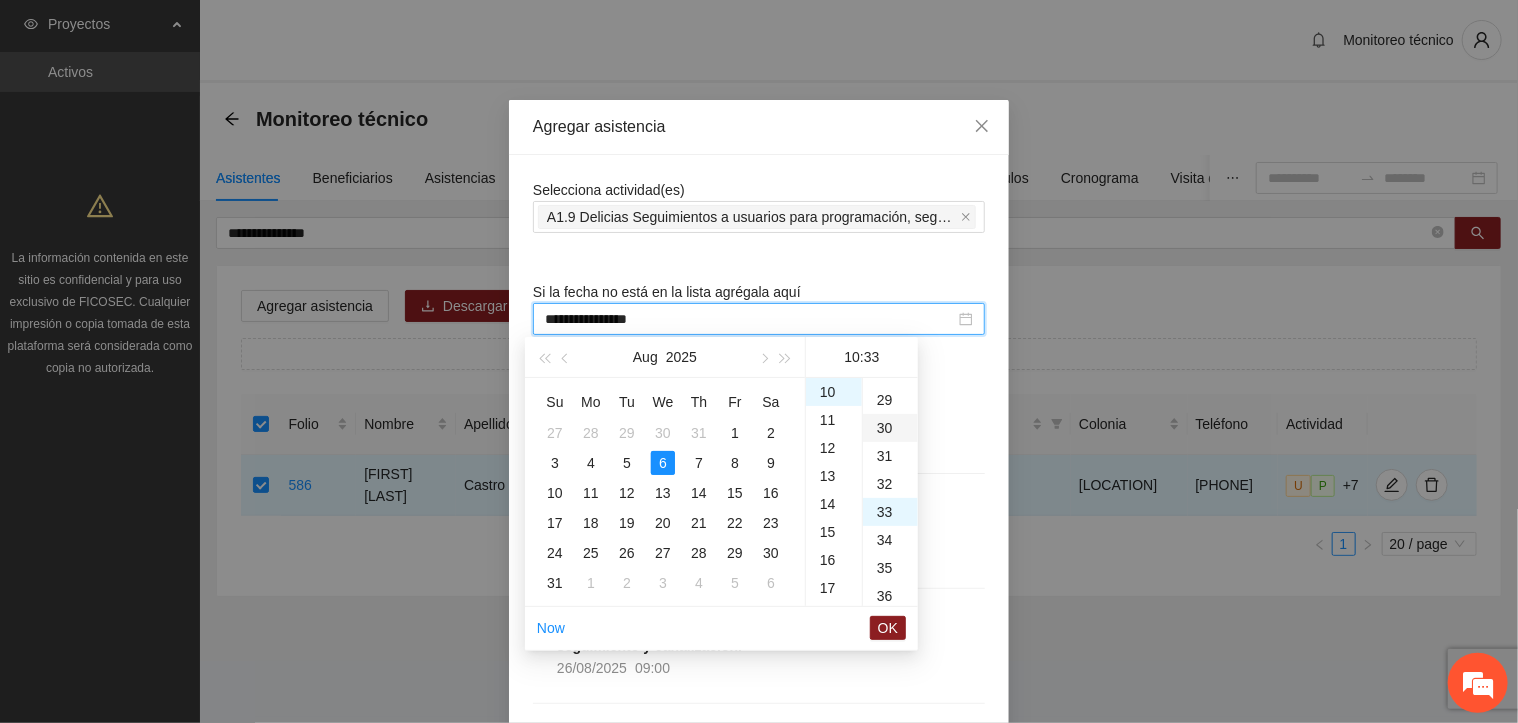 click on "30" at bounding box center [890, 428] 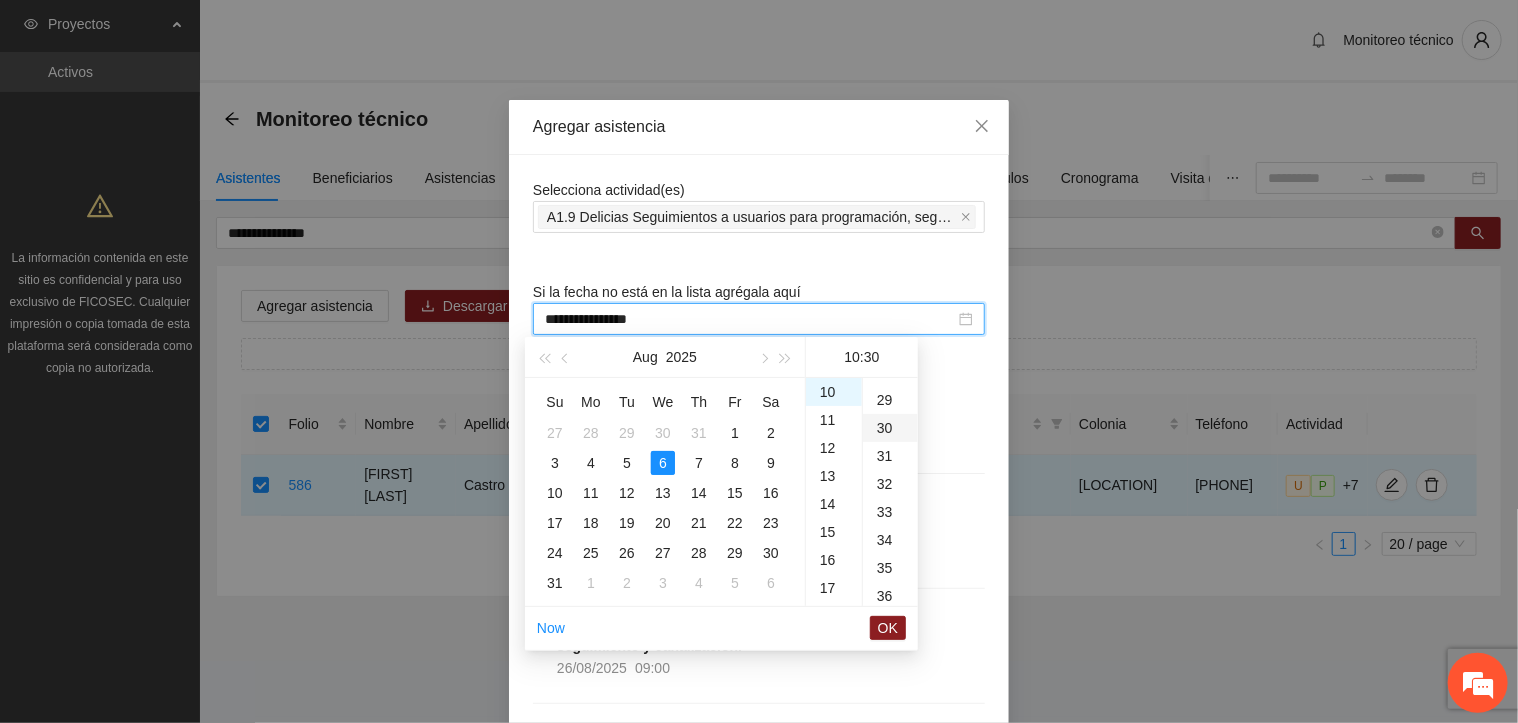 scroll, scrollTop: 840, scrollLeft: 0, axis: vertical 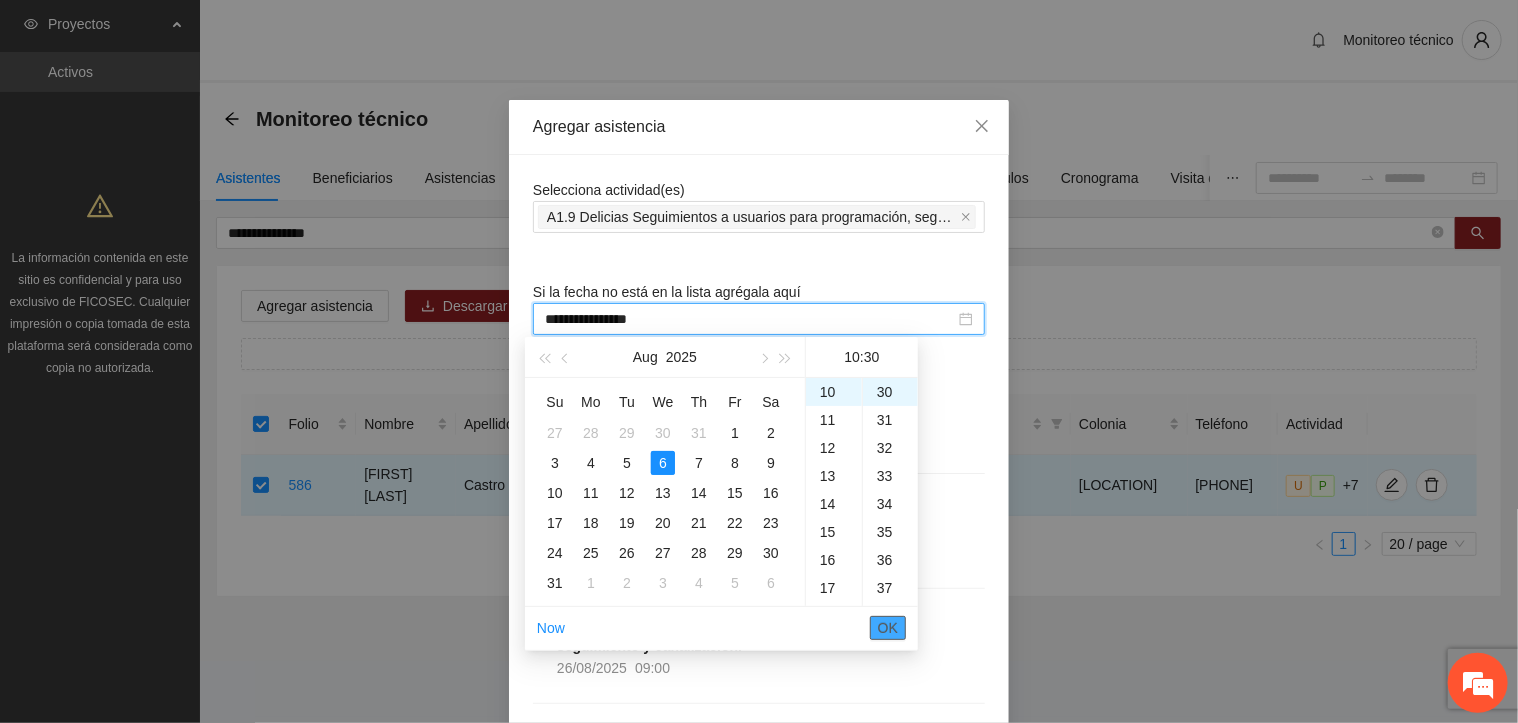 click on "OK" at bounding box center (888, 628) 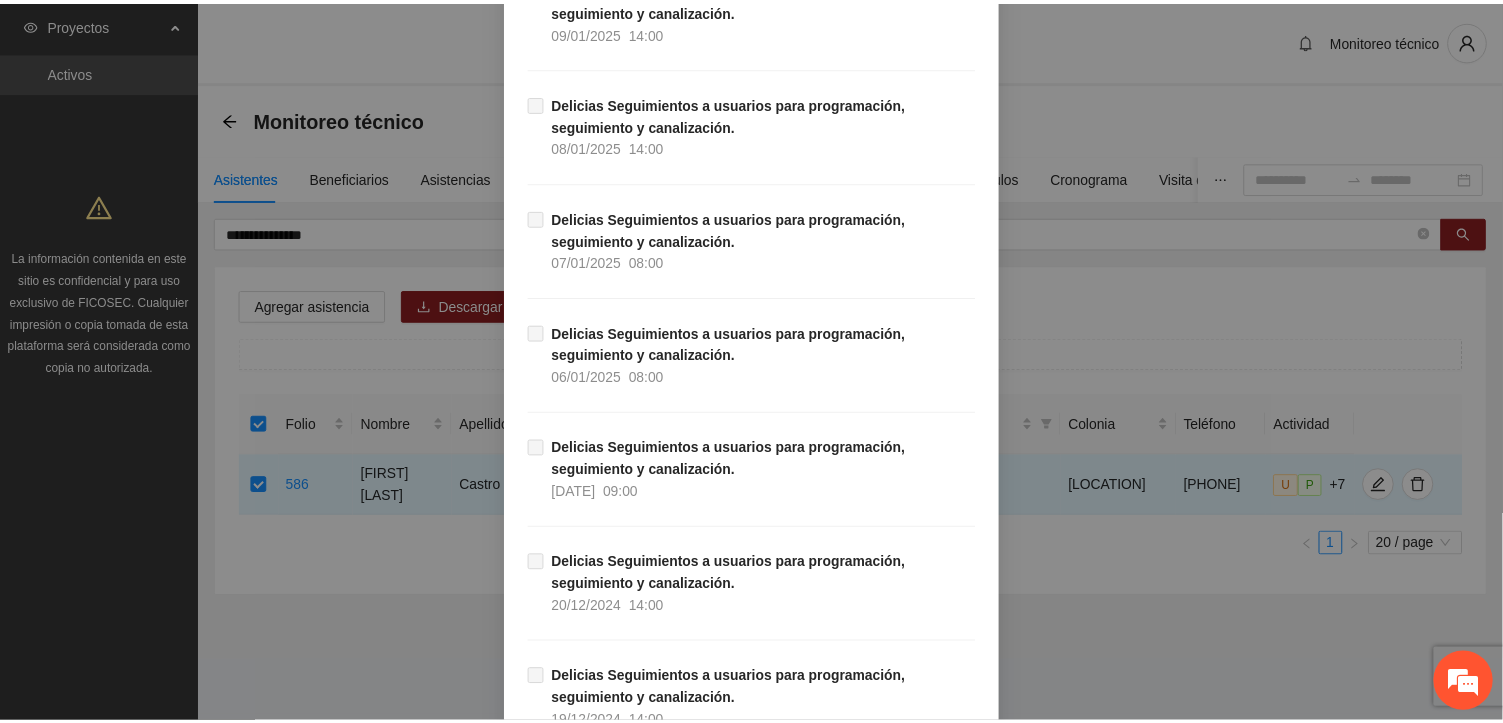 scroll, scrollTop: 17372, scrollLeft: 0, axis: vertical 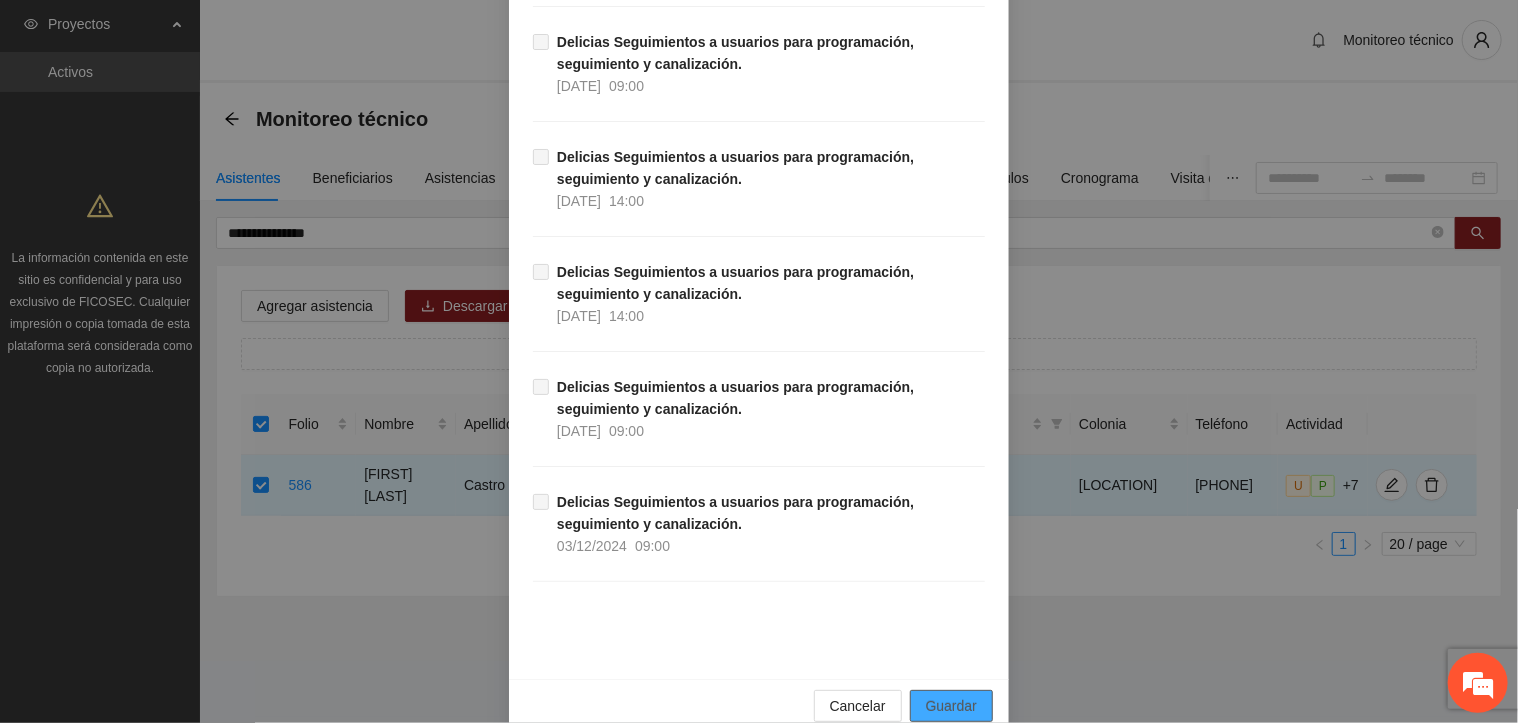 click on "Guardar" at bounding box center (951, 706) 